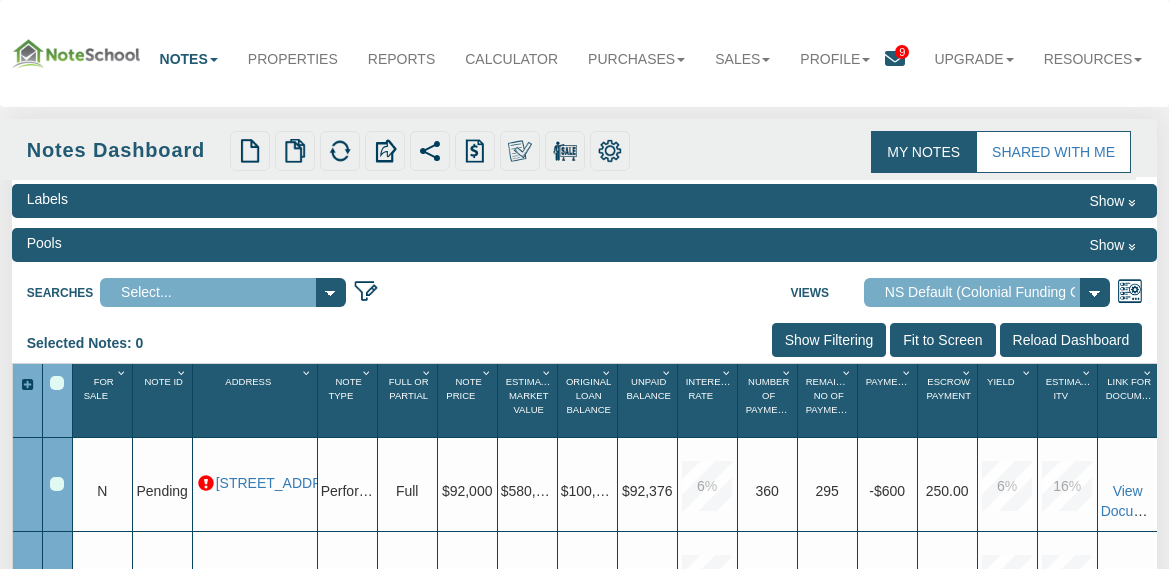 scroll, scrollTop: 0, scrollLeft: 0, axis: both 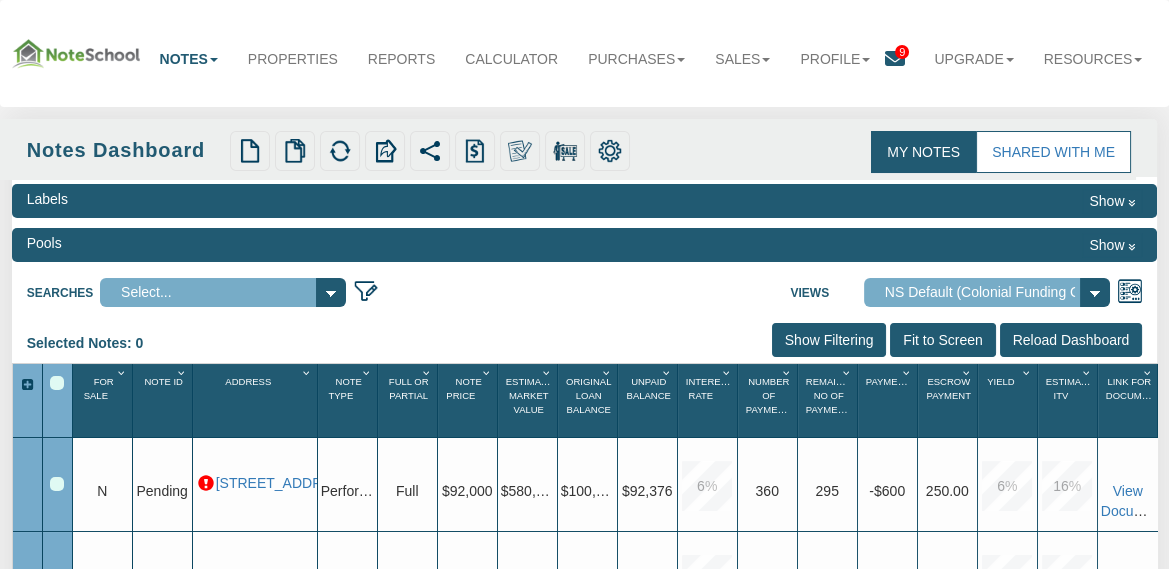 click on "Notes
Dashboard
Transactions
Properties
Reports
Calculator
Purchases
Offers
Orders
Sales  Offers Orders" at bounding box center (585, 54) 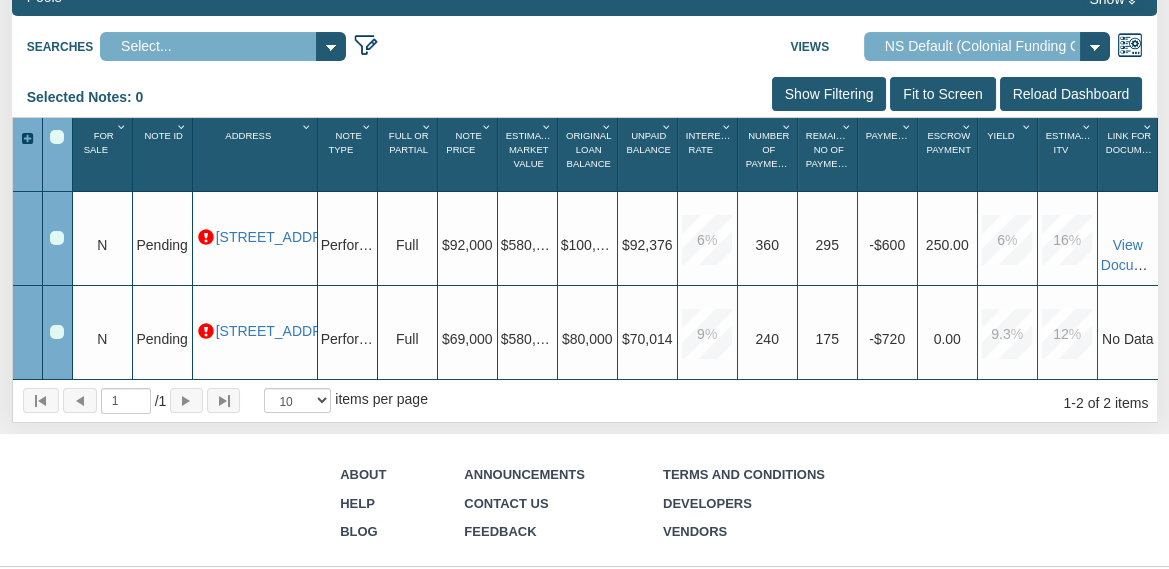 scroll, scrollTop: 254, scrollLeft: 0, axis: vertical 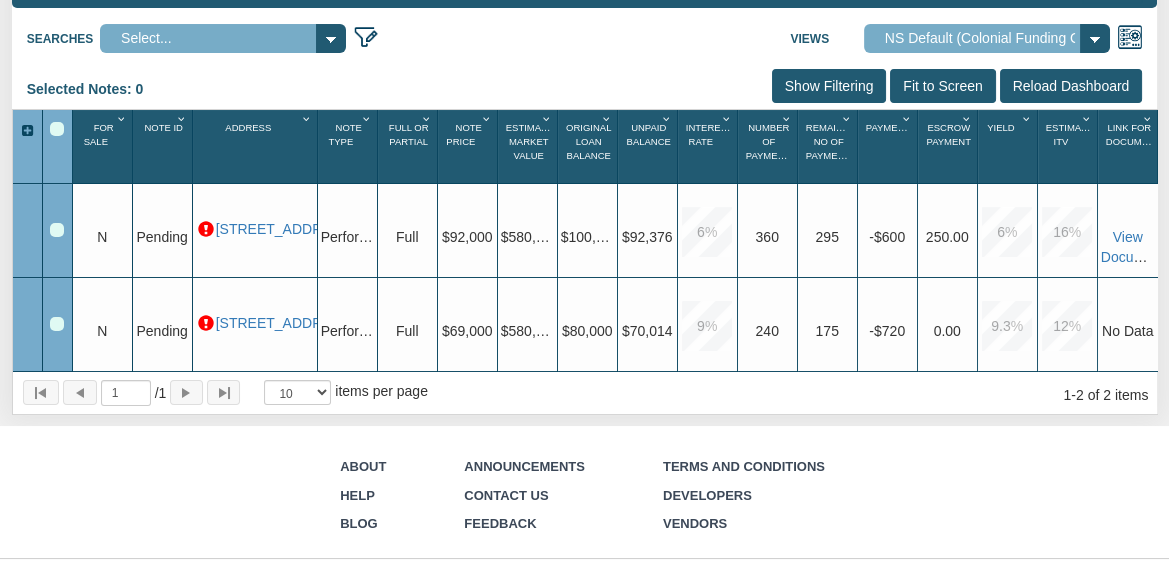 click on "Pools
Show" at bounding box center (585, -9) 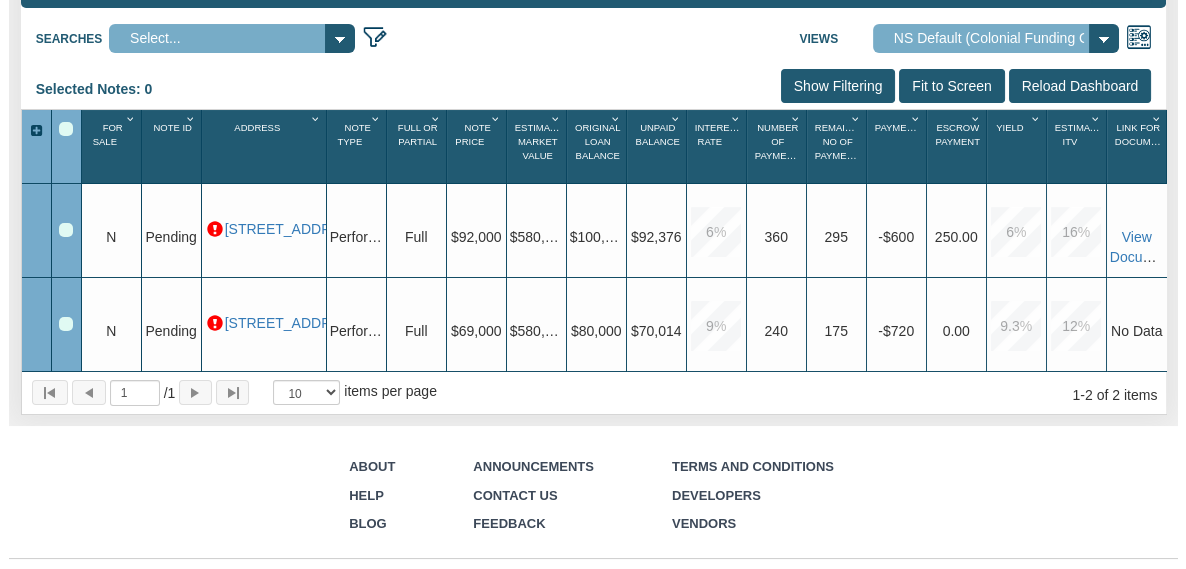 scroll, scrollTop: 182, scrollLeft: 0, axis: vertical 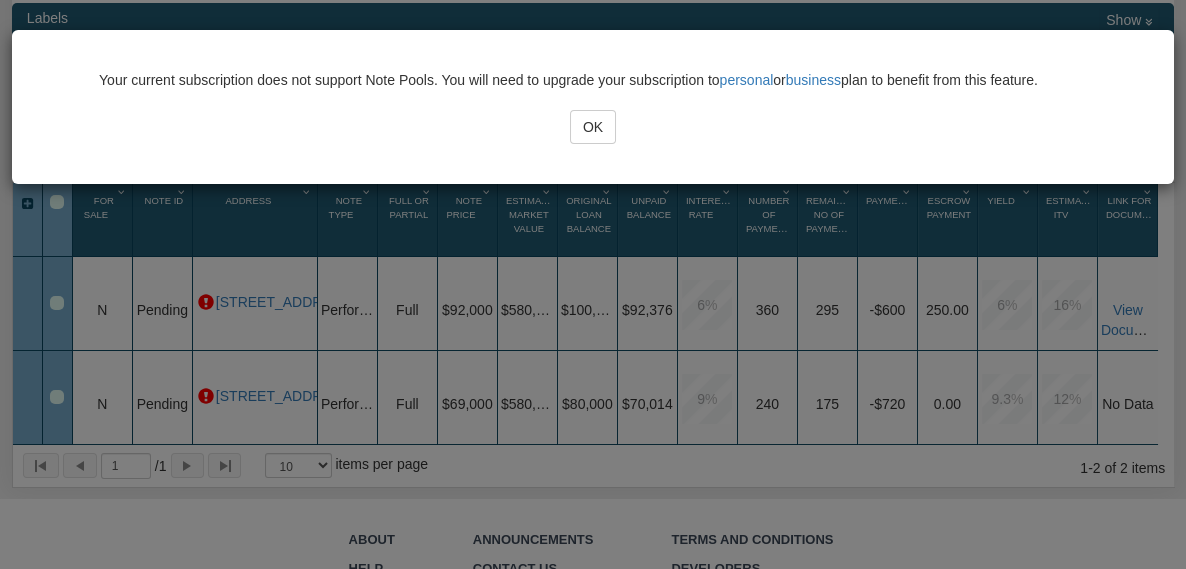 click on "OK" at bounding box center (593, 127) 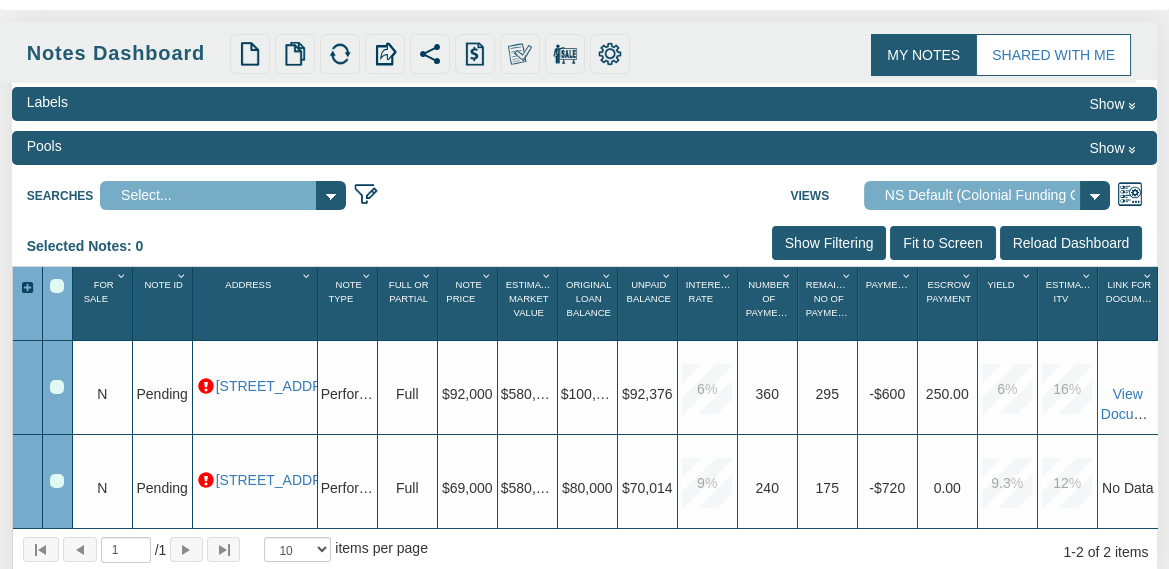 scroll, scrollTop: 97, scrollLeft: 0, axis: vertical 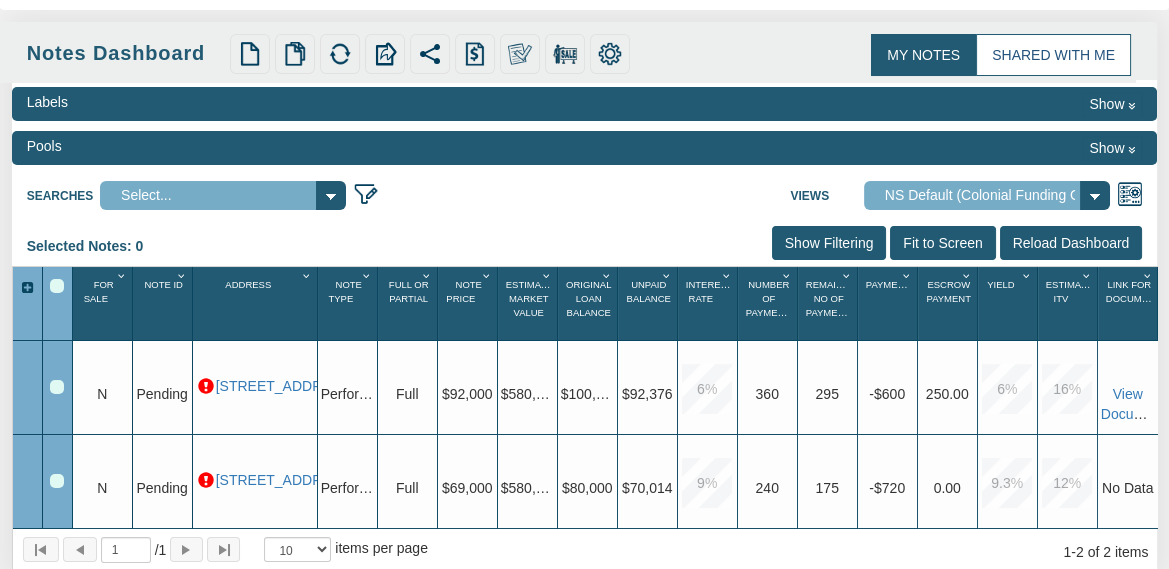 click on "Shared with Me" at bounding box center [1053, 55] 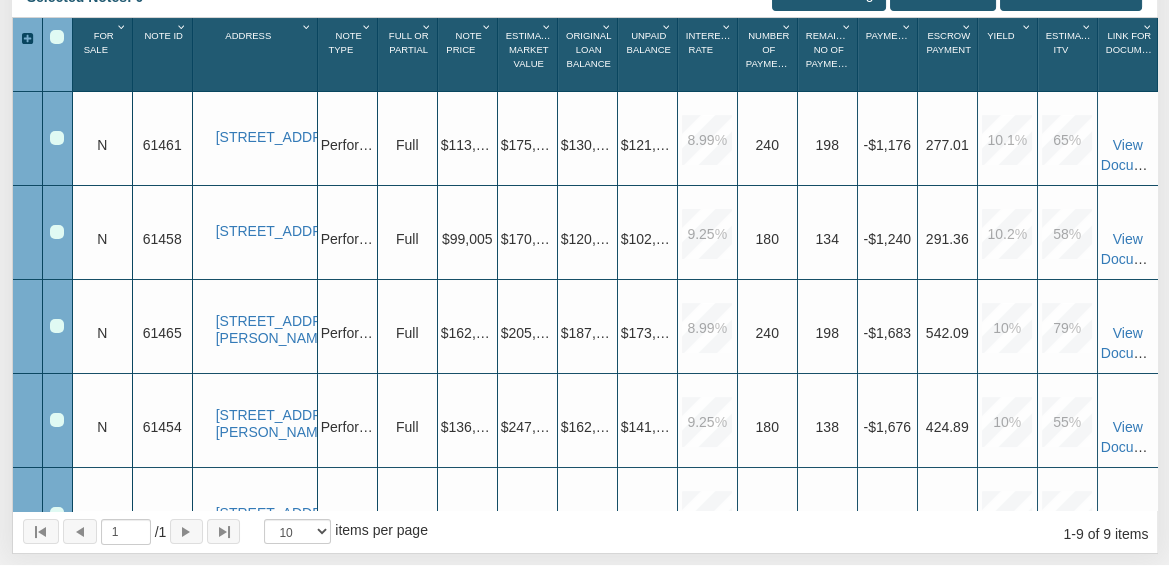 scroll, scrollTop: 344, scrollLeft: 0, axis: vertical 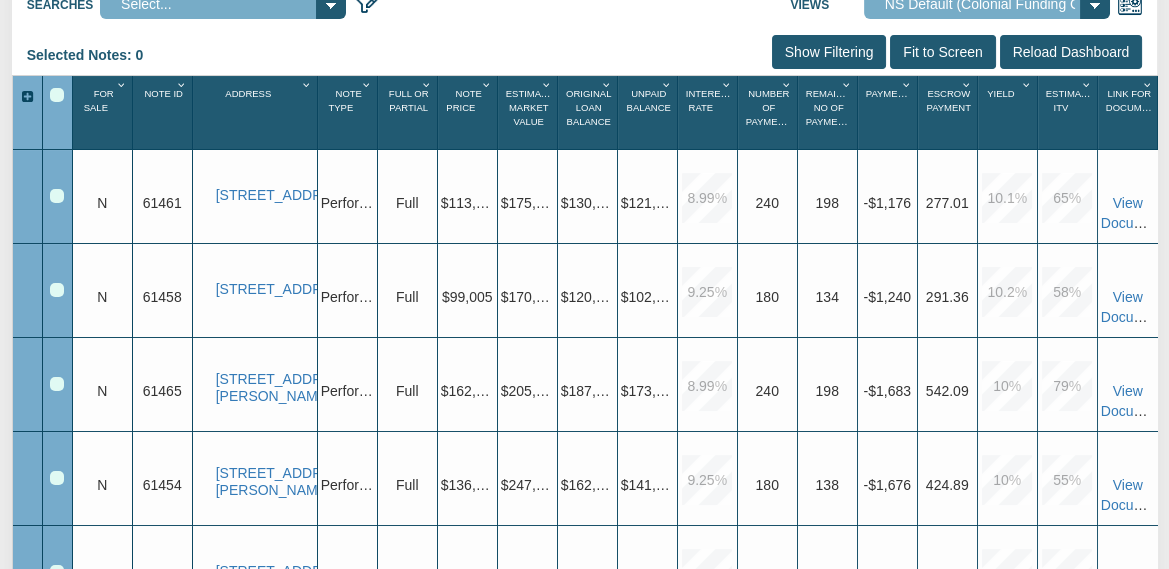 click on "Note Price" at bounding box center (464, 100) 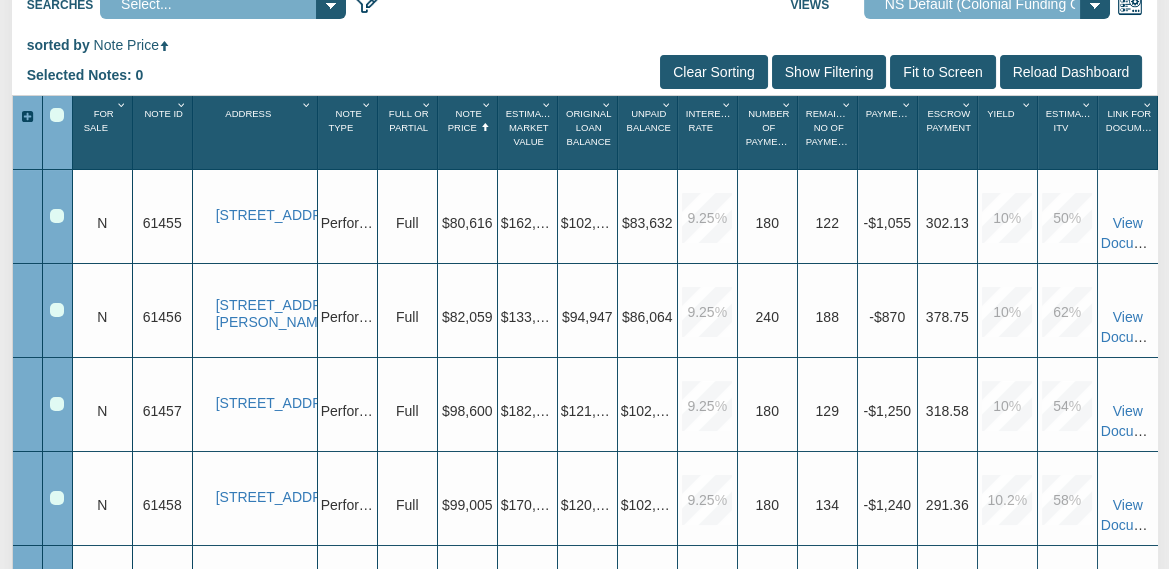 click on "Note Price" at bounding box center [465, 120] 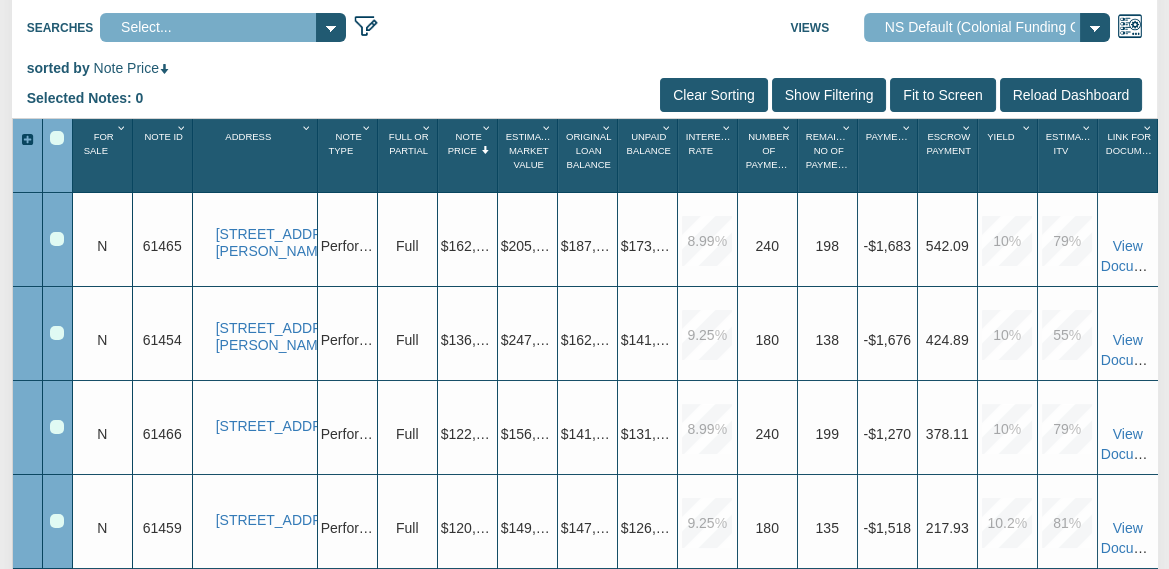 scroll, scrollTop: 45, scrollLeft: 0, axis: vertical 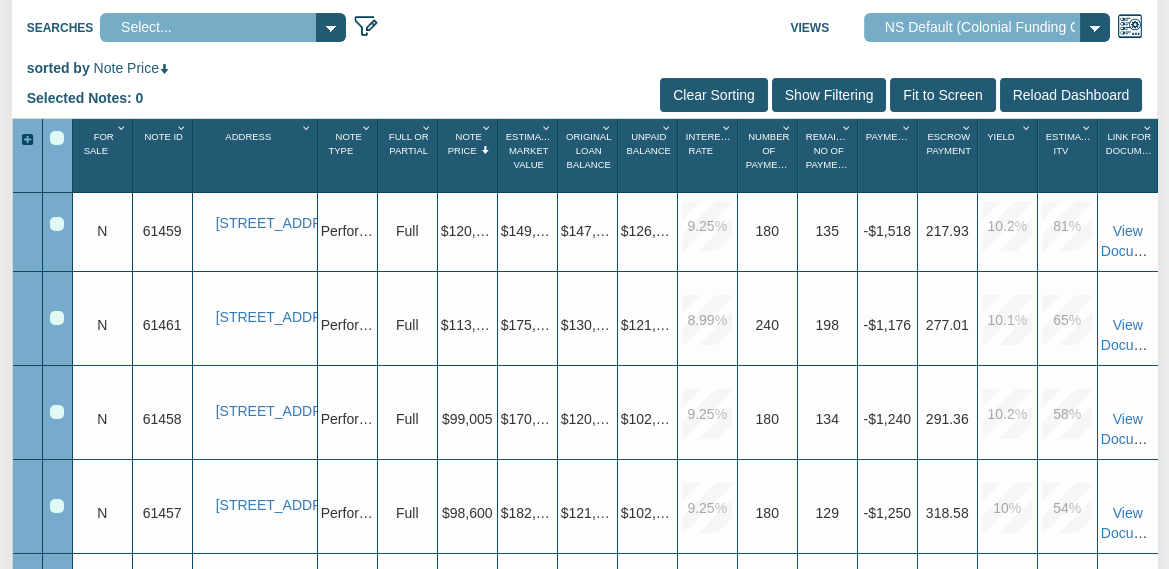 click on "Upgrade 180" at bounding box center (768, 225) 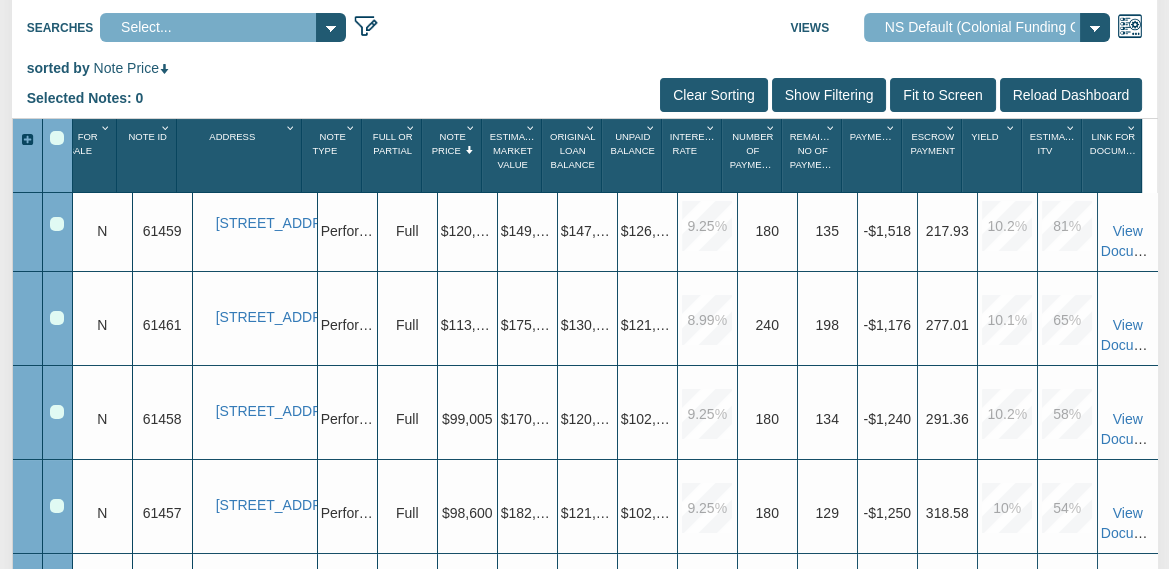 click at bounding box center (57, 224) 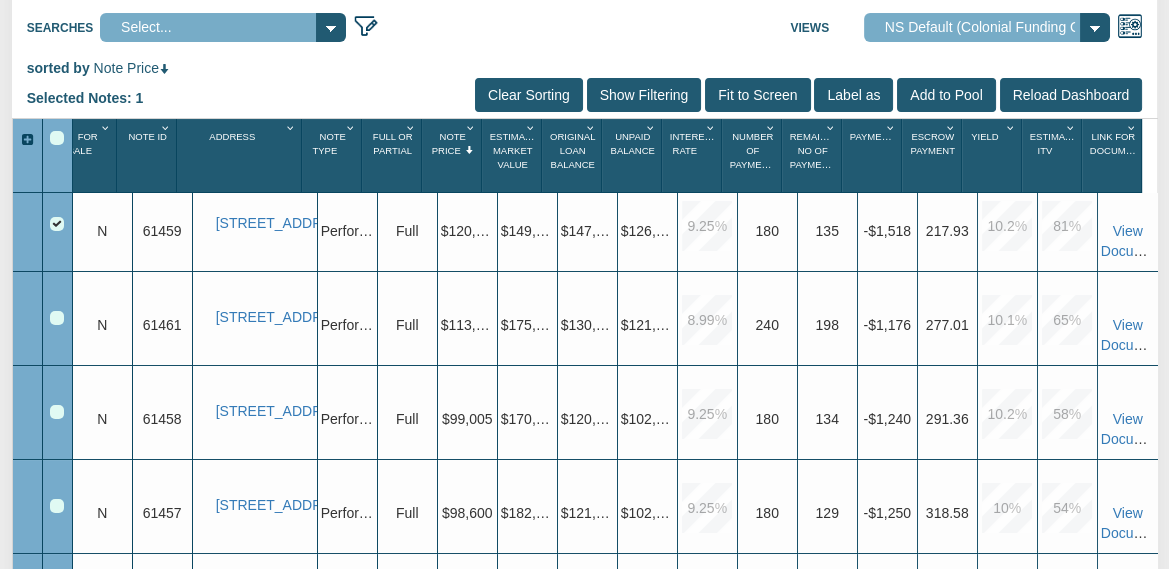 scroll, scrollTop: 310, scrollLeft: 0, axis: vertical 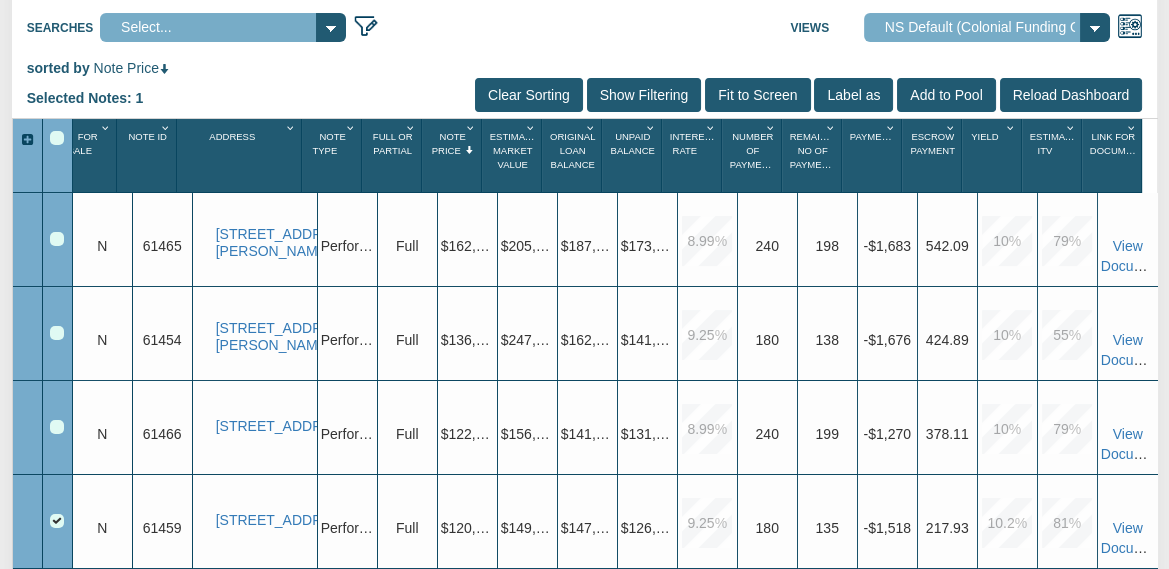 click on "My Notes
Shared with Me
Notes Dashboard
Labels
Show
Pools" at bounding box center [584, 254] 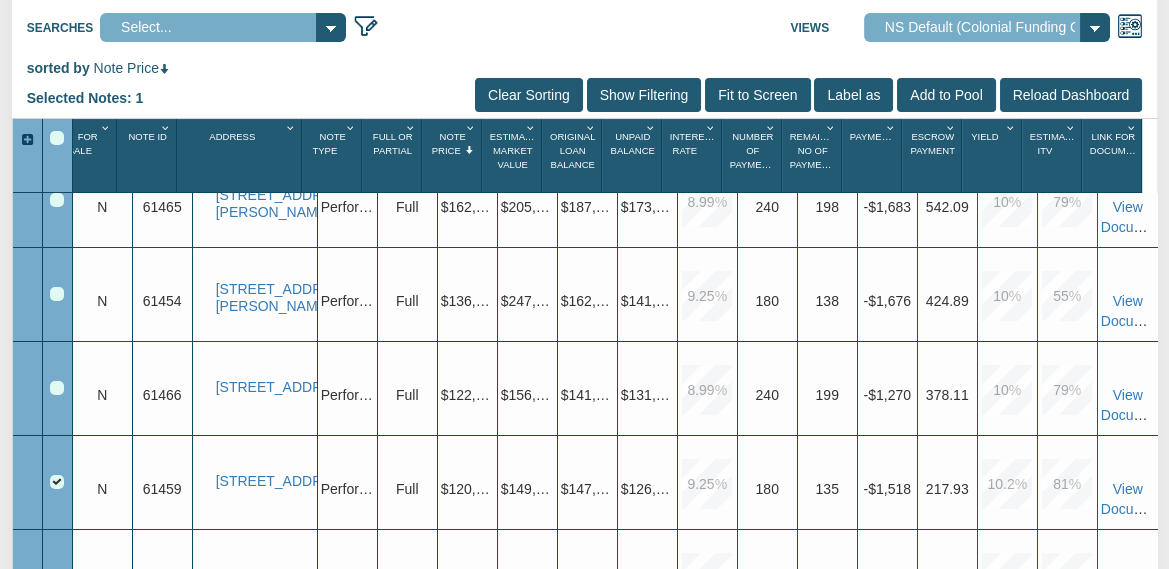 scroll, scrollTop: 47, scrollLeft: 17, axis: both 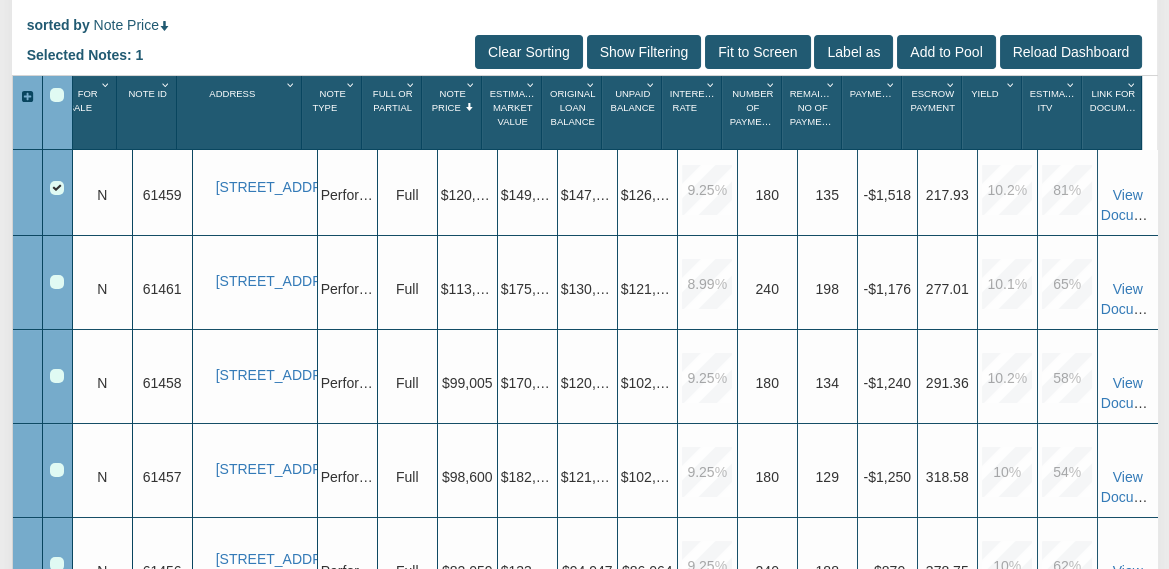 click at bounding box center [57, 282] 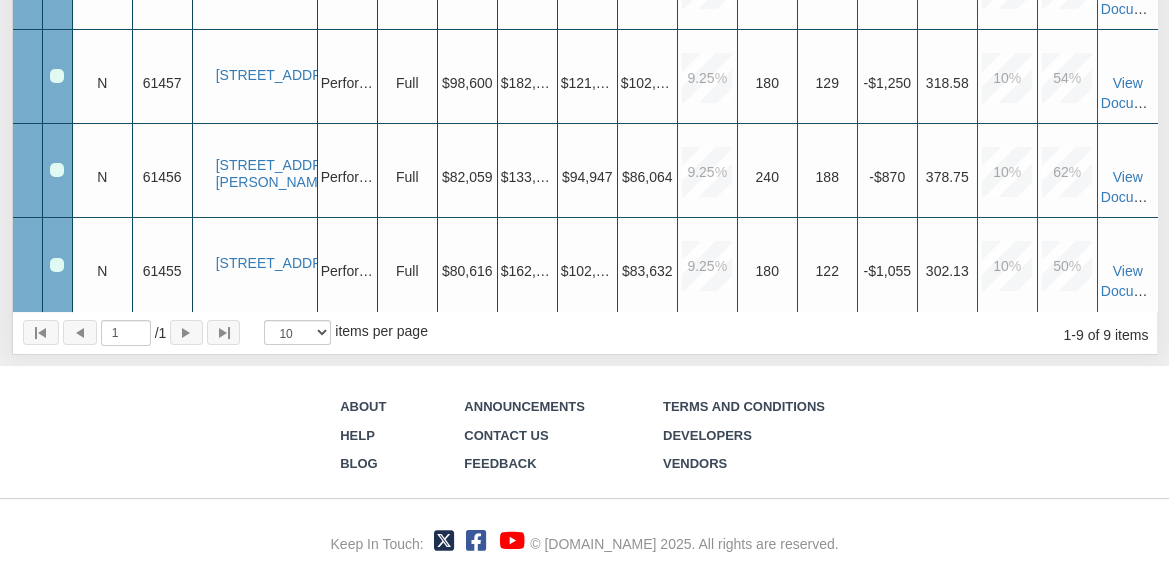 scroll, scrollTop: 560, scrollLeft: 0, axis: vertical 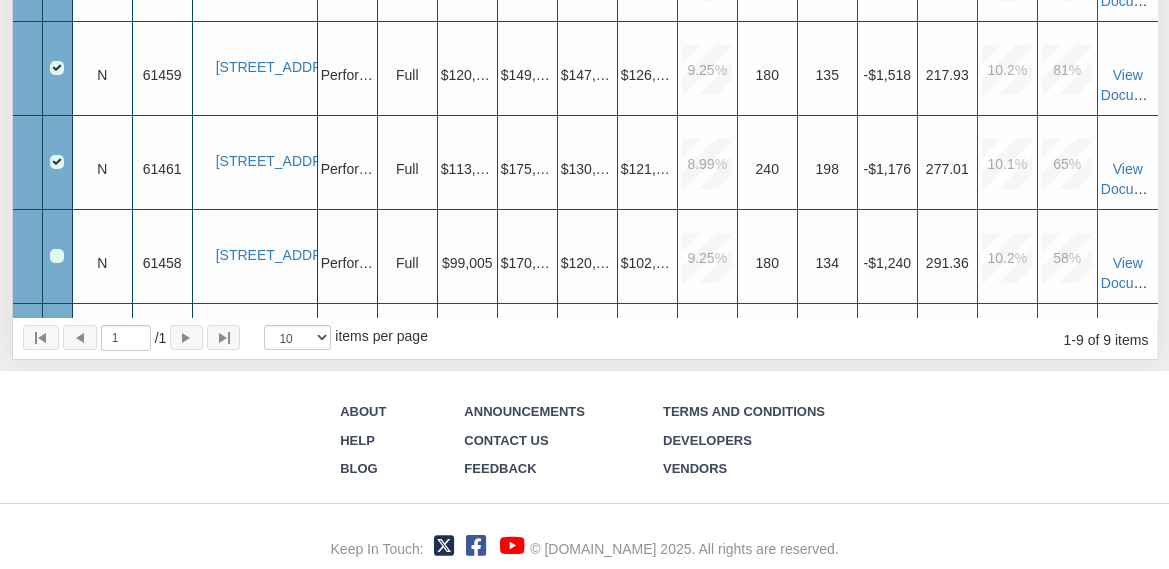 click at bounding box center (57, 162) 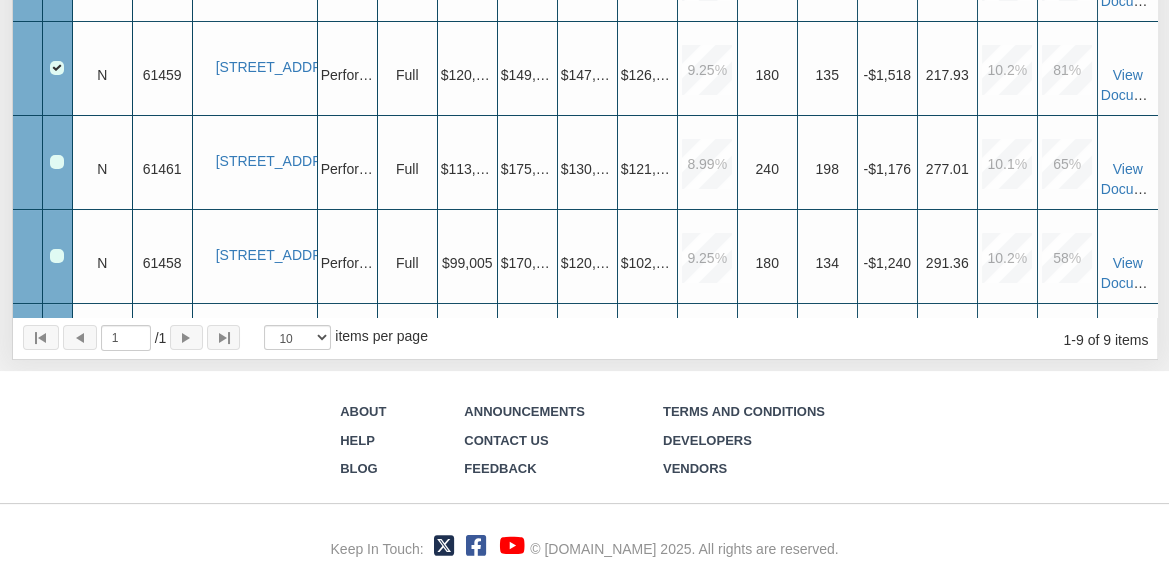 click at bounding box center [57, -26] 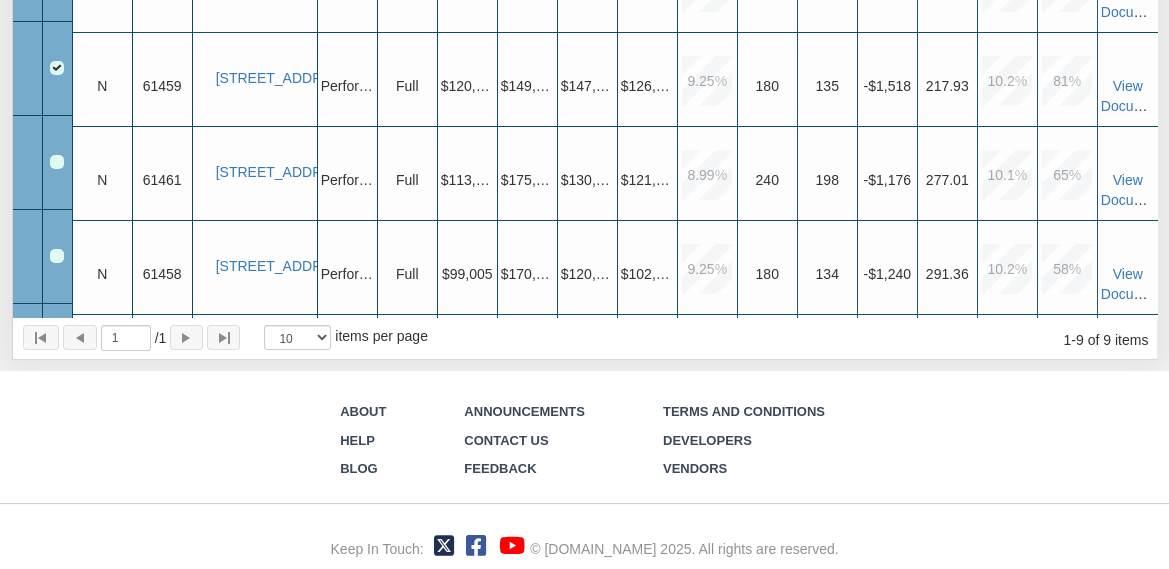 scroll, scrollTop: 147, scrollLeft: 0, axis: vertical 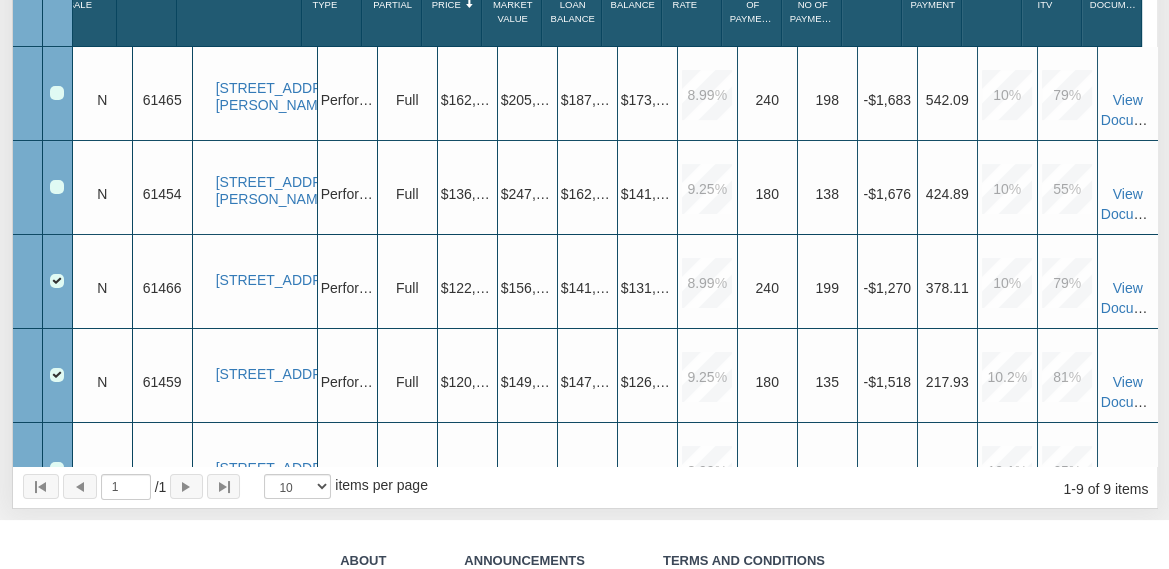click at bounding box center (57, 187) 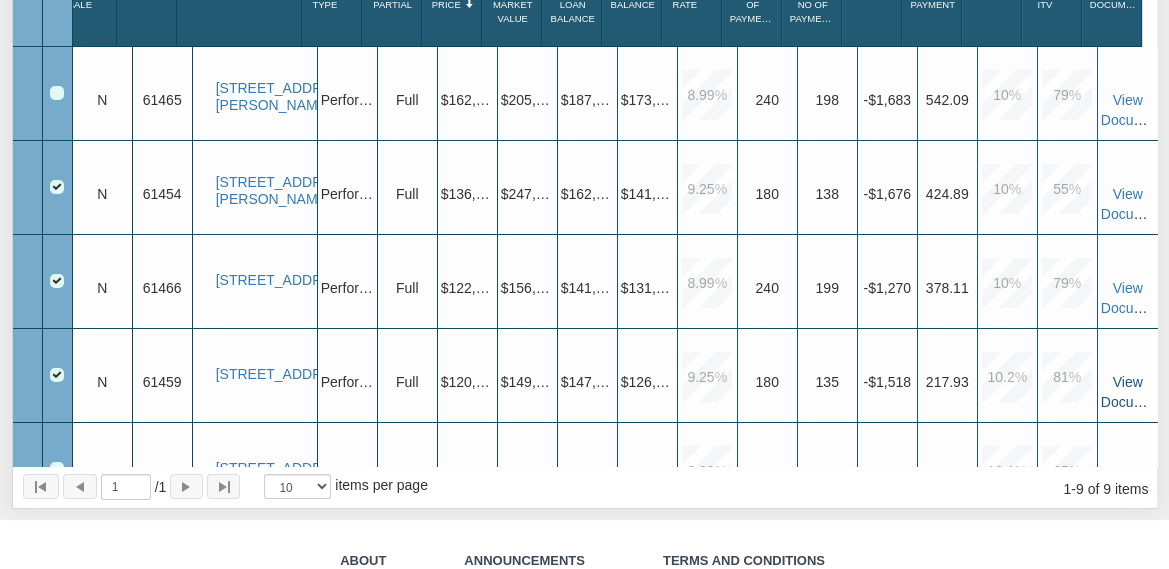 click on "View Documents" at bounding box center (1136, 392) 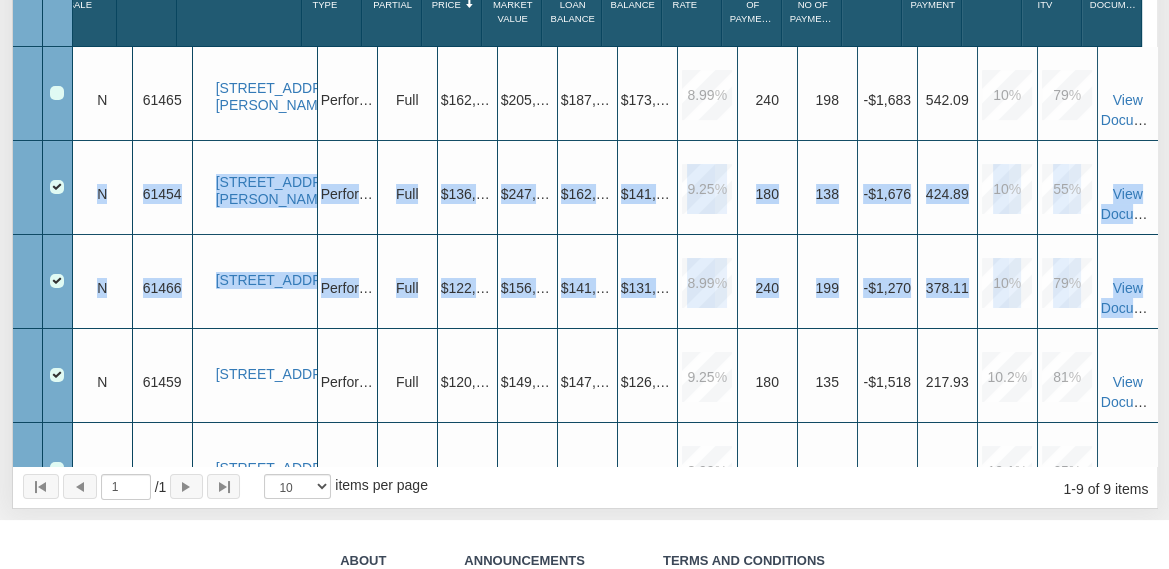 drag, startPoint x: 80, startPoint y: 261, endPoint x: 1142, endPoint y: 483, distance: 1084.9553 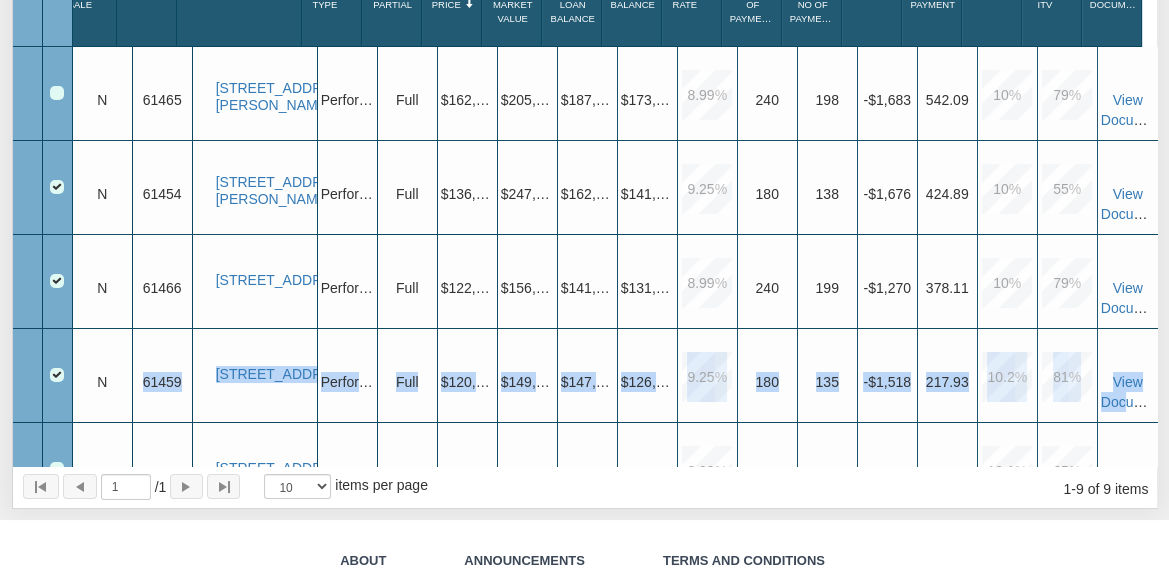 drag, startPoint x: 94, startPoint y: 410, endPoint x: 1106, endPoint y: 431, distance: 1012.21783 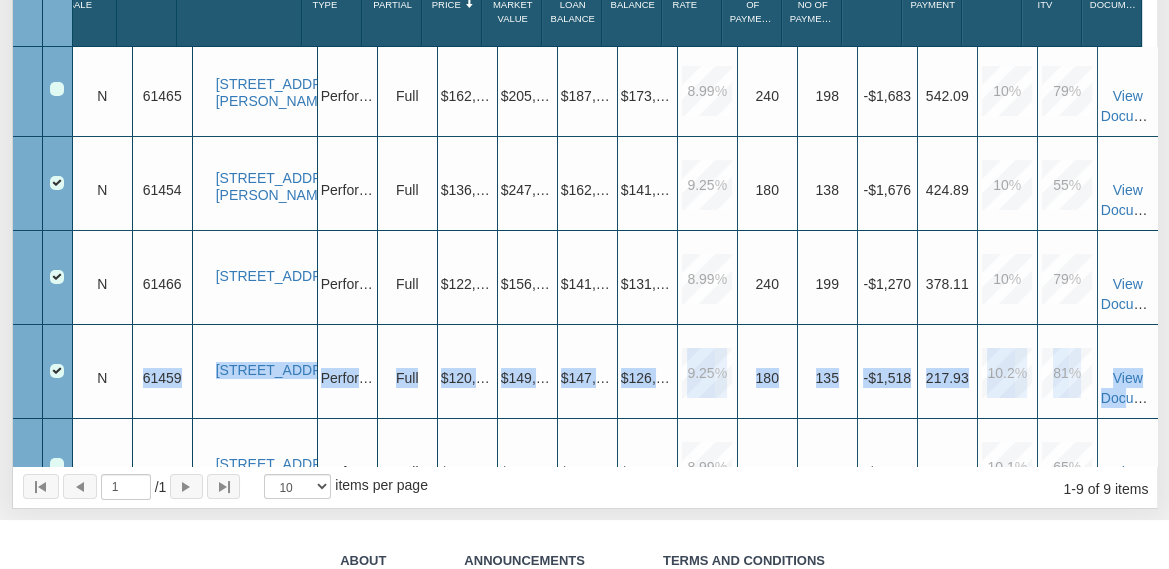 scroll, scrollTop: 31, scrollLeft: 17, axis: both 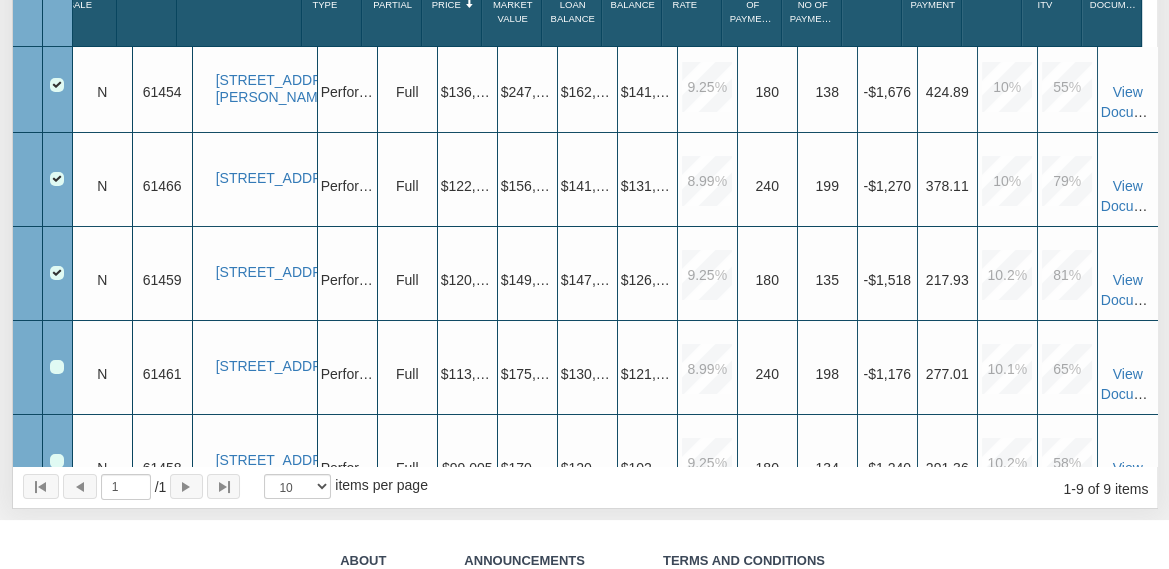 click on "Upgrade 61454" at bounding box center [163, 86] 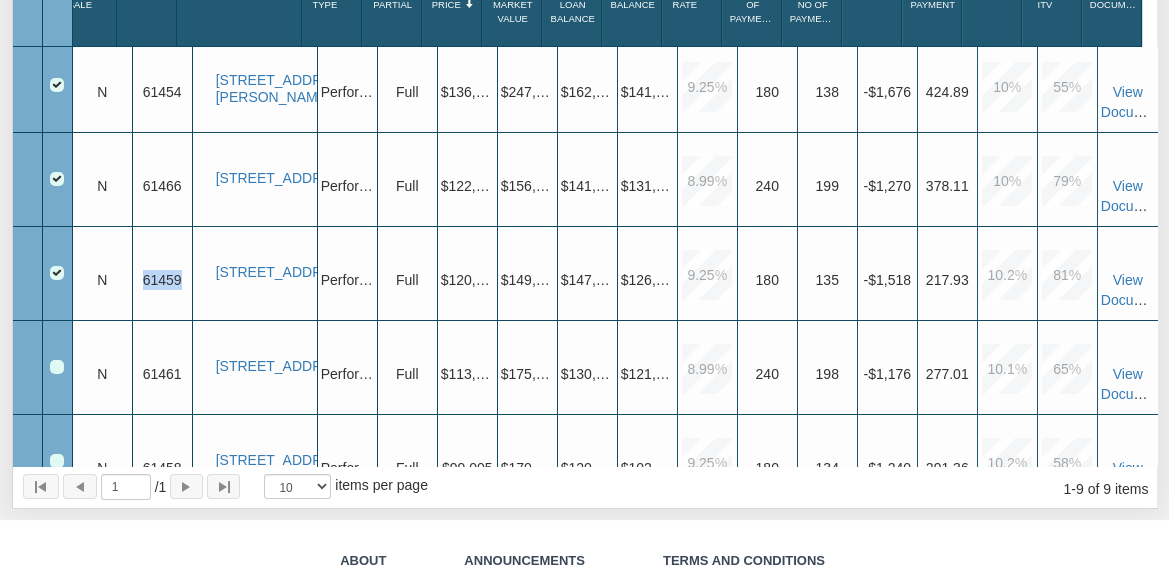 click on "61459" at bounding box center [162, 280] 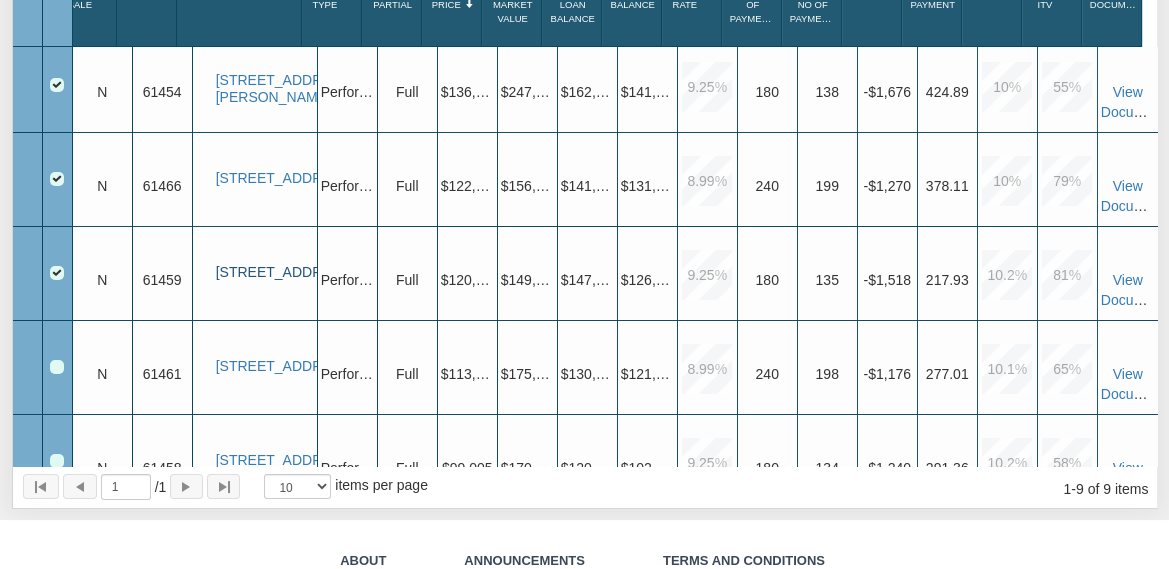 click on "[STREET_ADDRESS]" at bounding box center [265, 272] 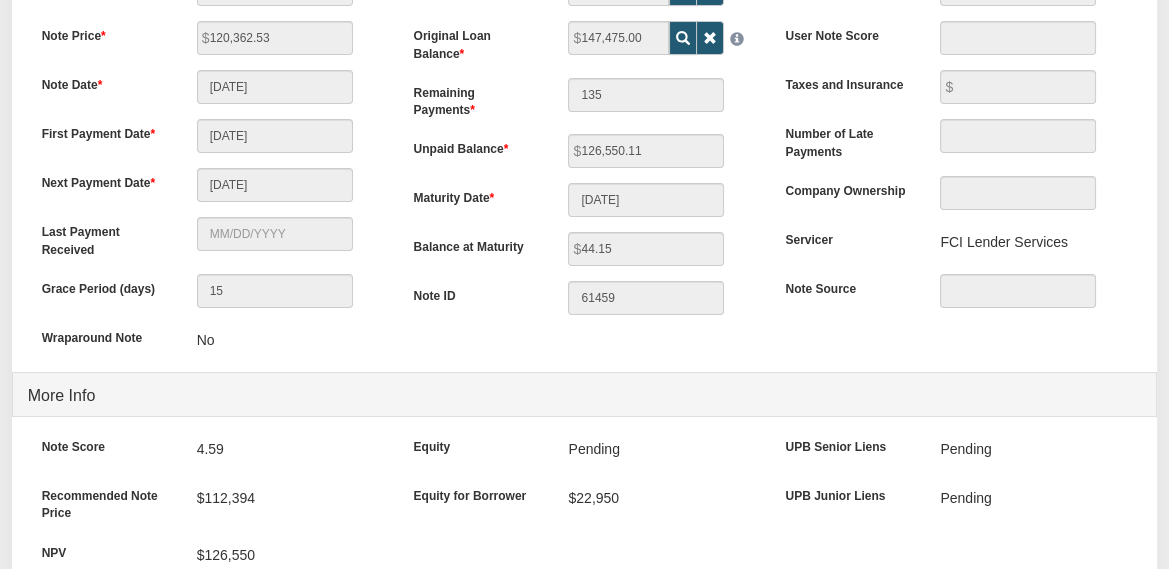 scroll, scrollTop: 0, scrollLeft: 0, axis: both 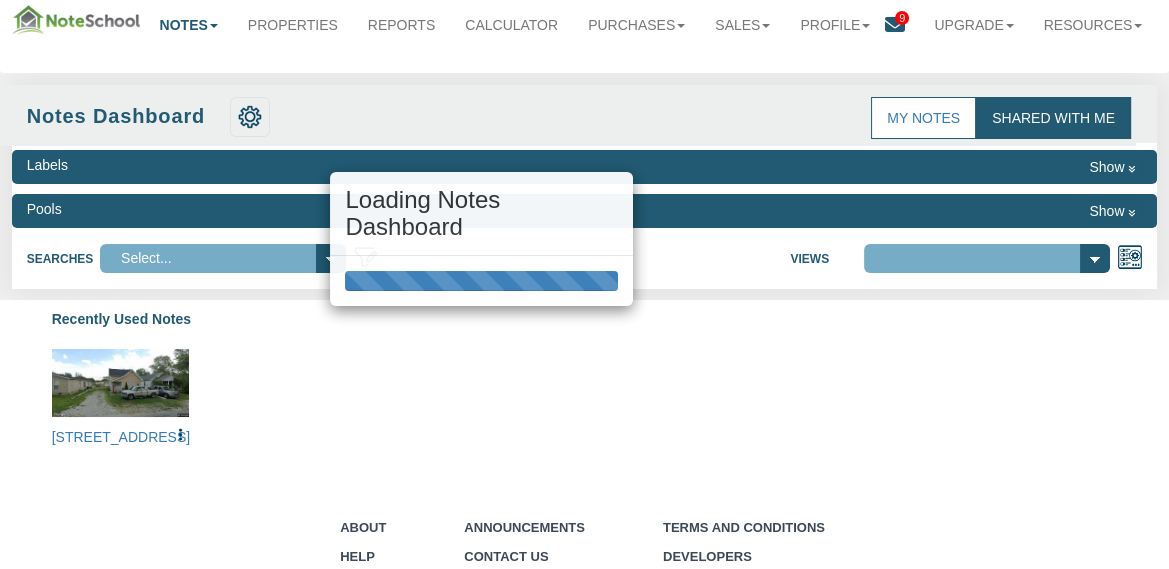 select on "316" 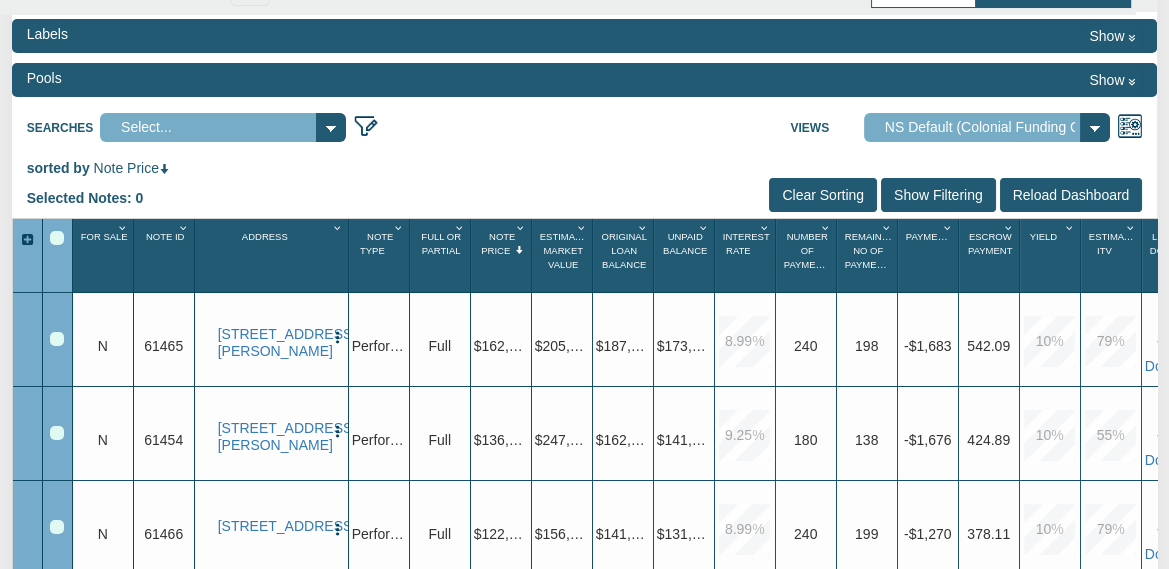 scroll, scrollTop: 165, scrollLeft: 0, axis: vertical 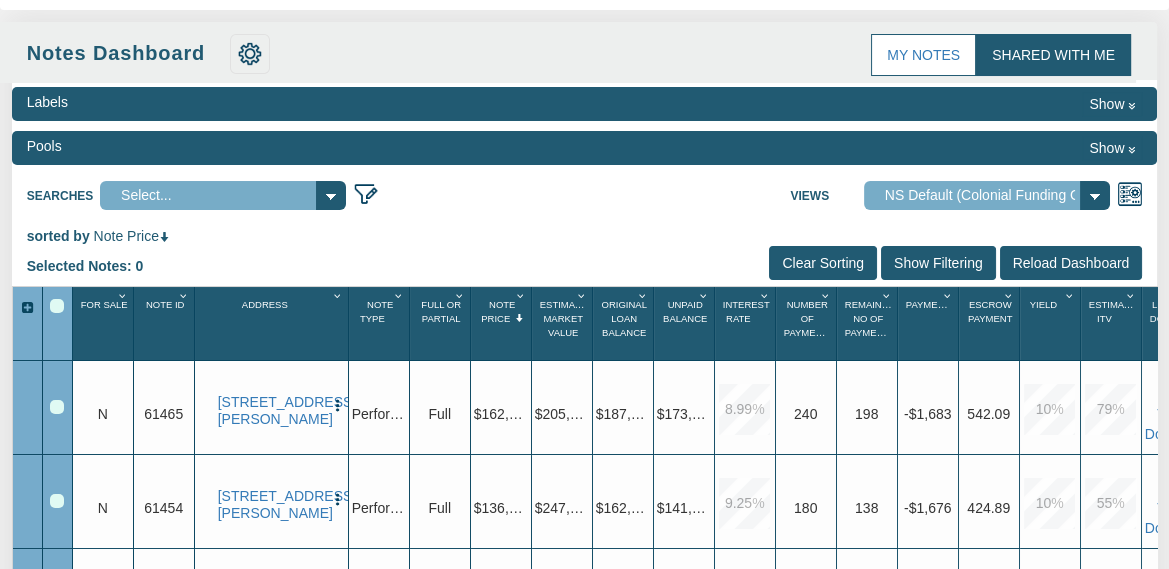 click at bounding box center [500, 54] 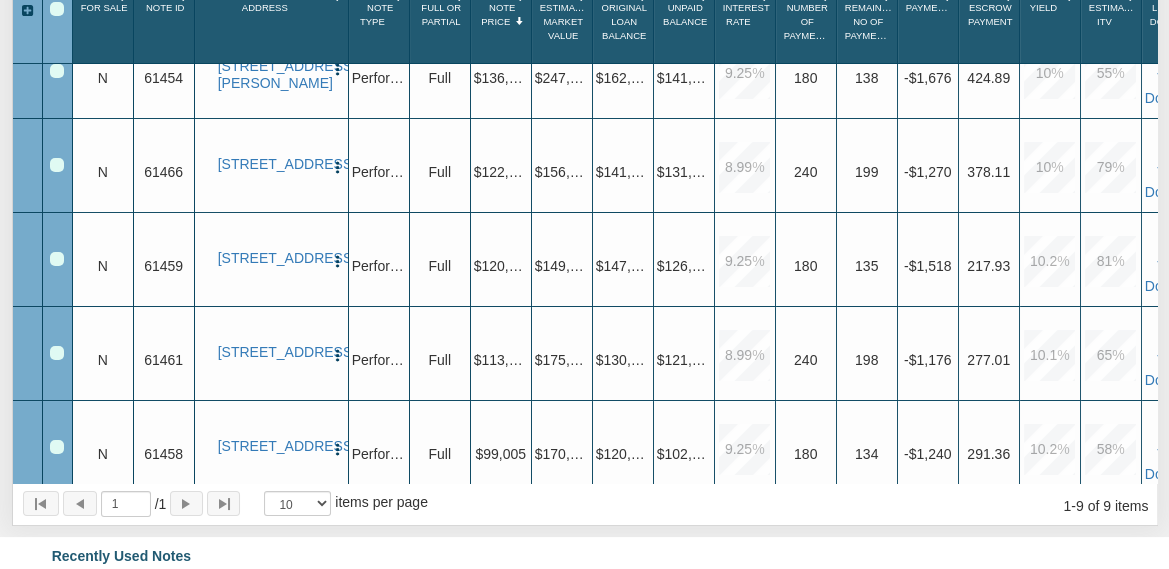 click at bounding box center (57, 259) 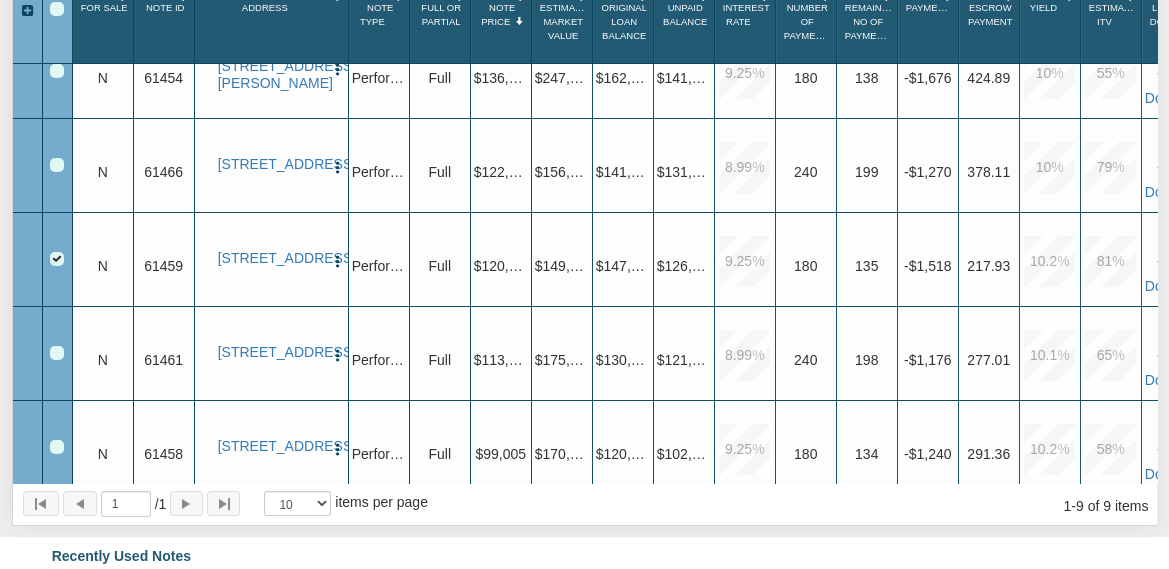 click at bounding box center [57, 165] 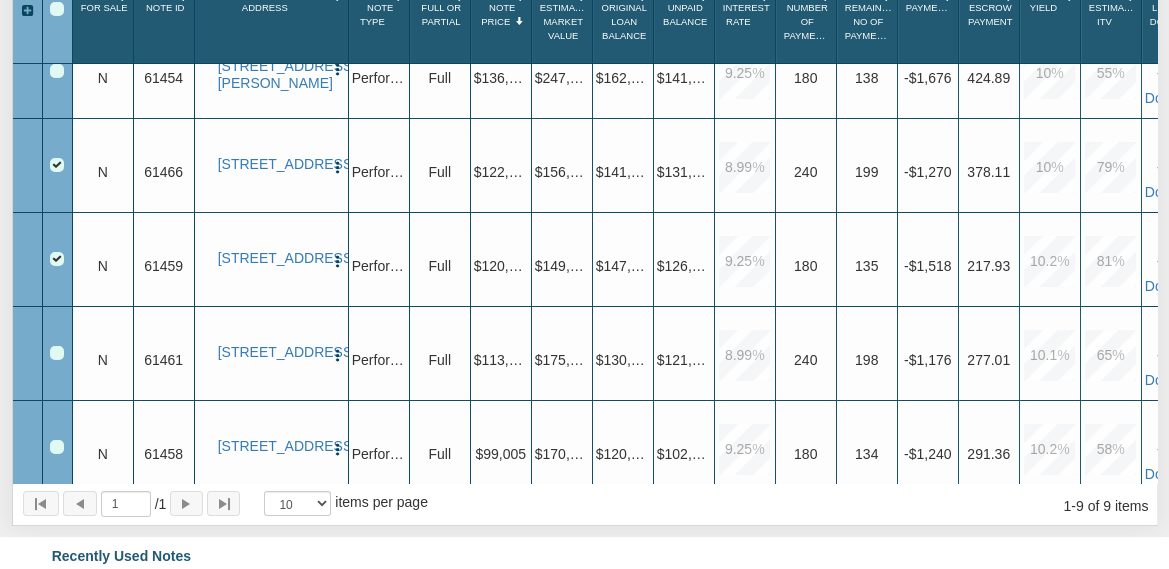 click at bounding box center [57, 71] 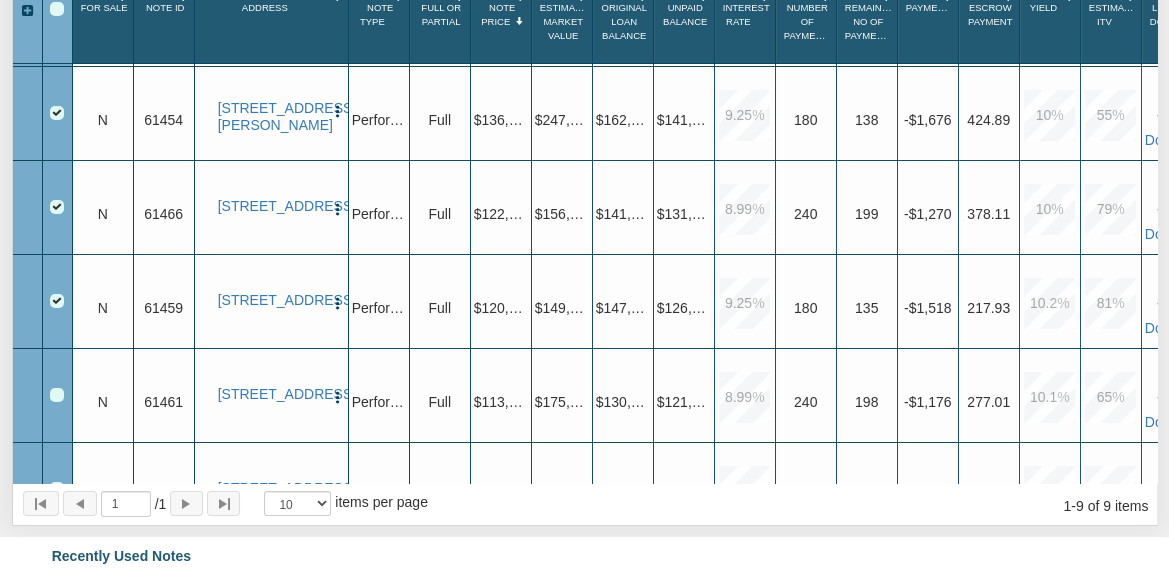 click on "sorted by
Note Price
Selected Notes: 3
Clear Filters
Clear Sorting
Show Filtering
Label as
Add to Pool
Reload Dashboard" at bounding box center (585, -41) 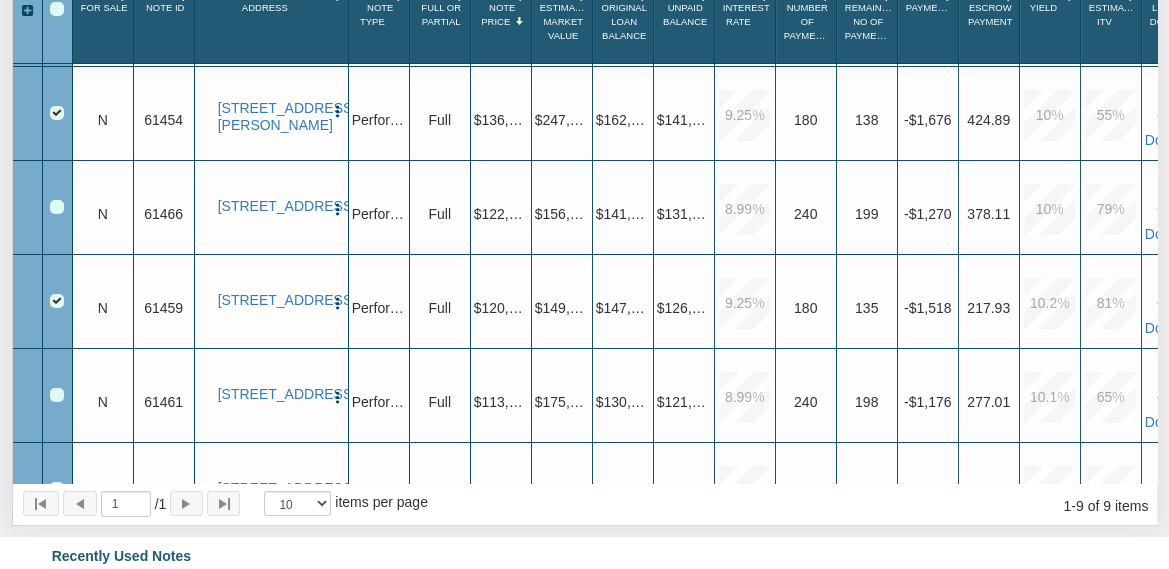 click on "61459" at bounding box center [163, 308] 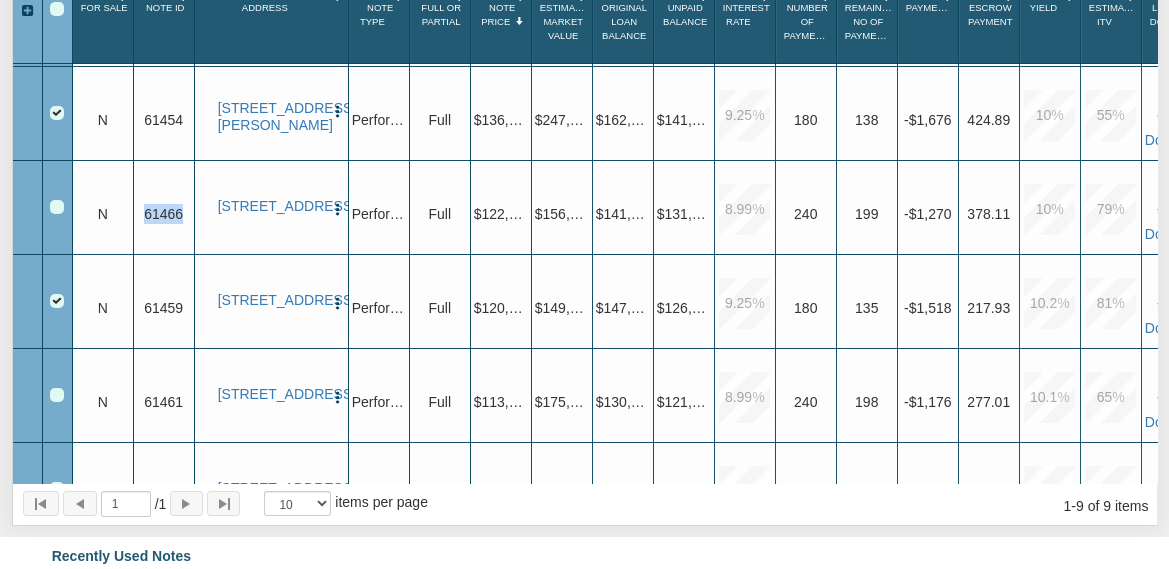 drag, startPoint x: 144, startPoint y: 288, endPoint x: 185, endPoint y: 288, distance: 41 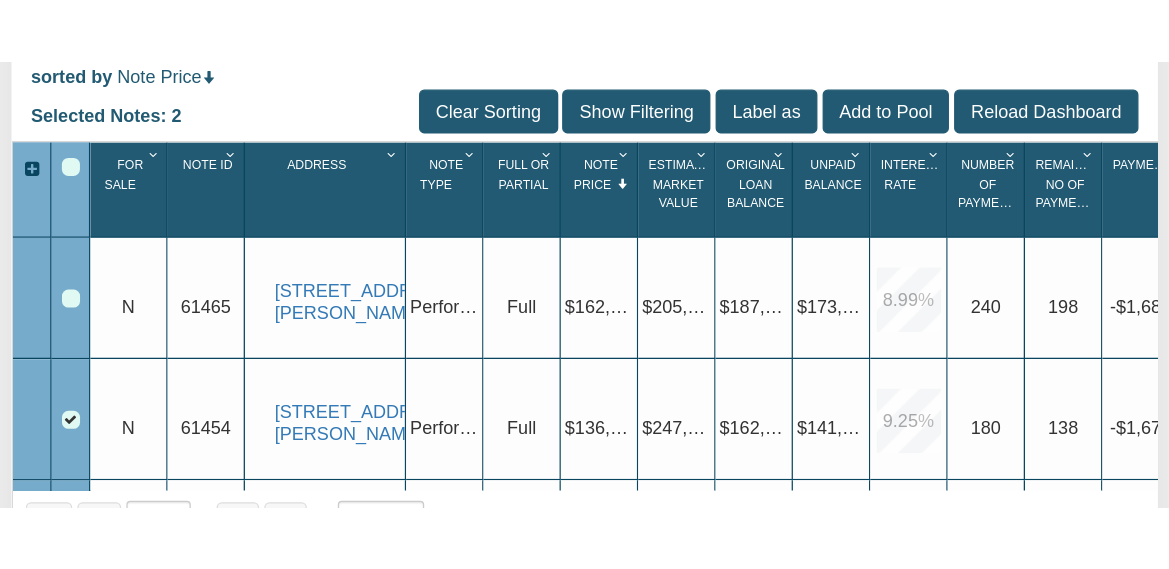 scroll, scrollTop: 448, scrollLeft: 0, axis: vertical 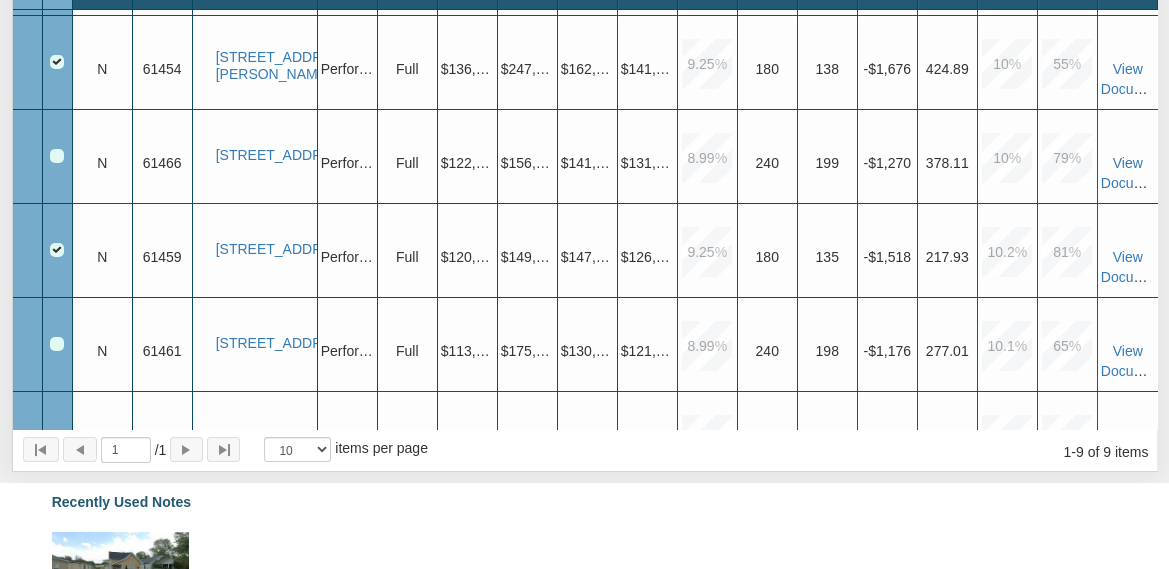 click on "61454" at bounding box center [162, 69] 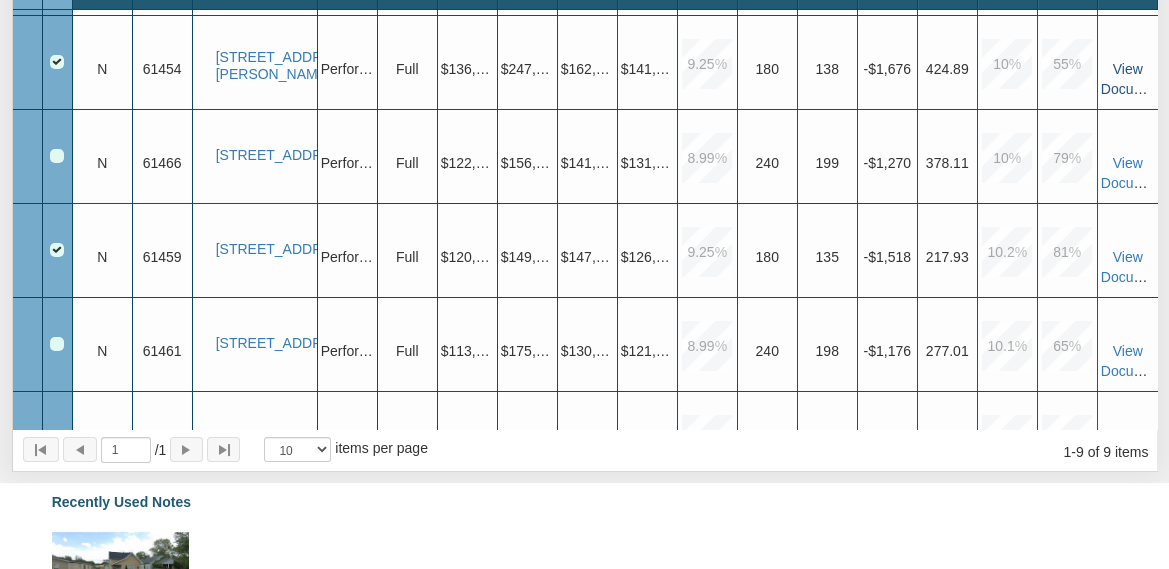 click on "View Documents" at bounding box center (1136, 79) 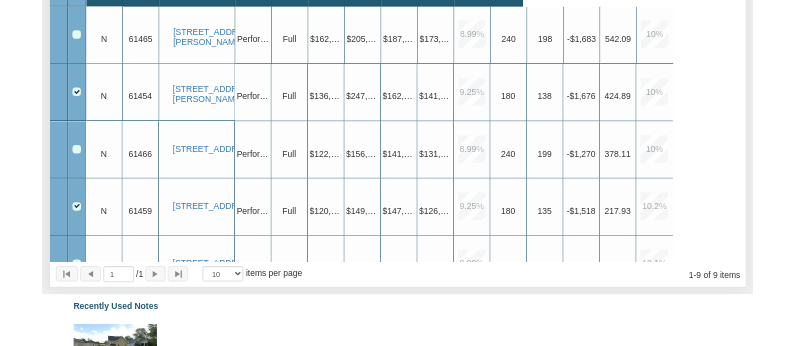 scroll, scrollTop: 645, scrollLeft: 0, axis: vertical 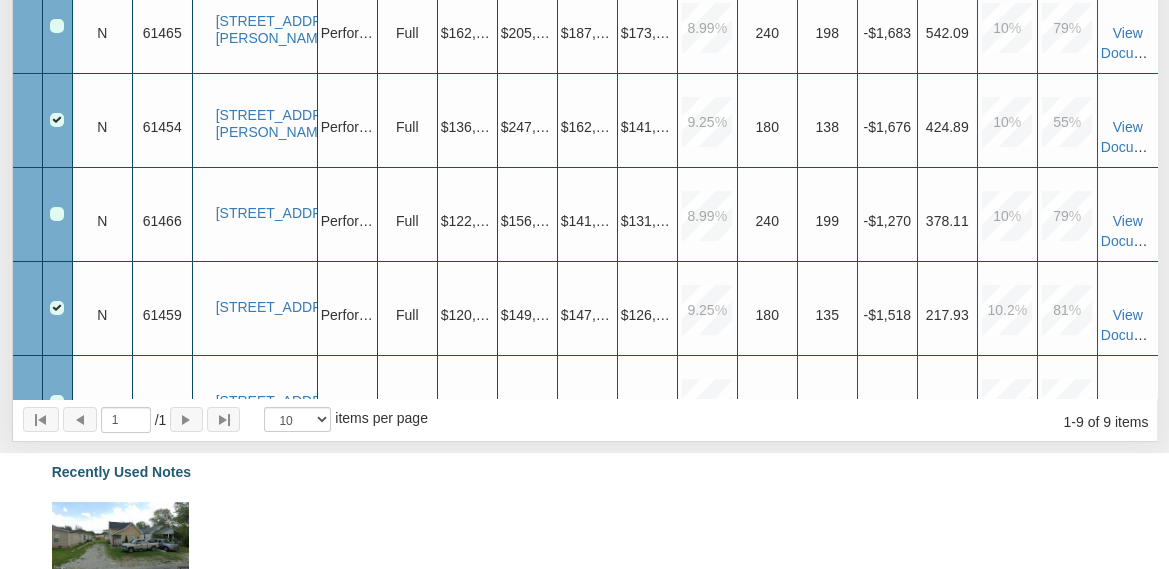 click on "61454" at bounding box center [162, 127] 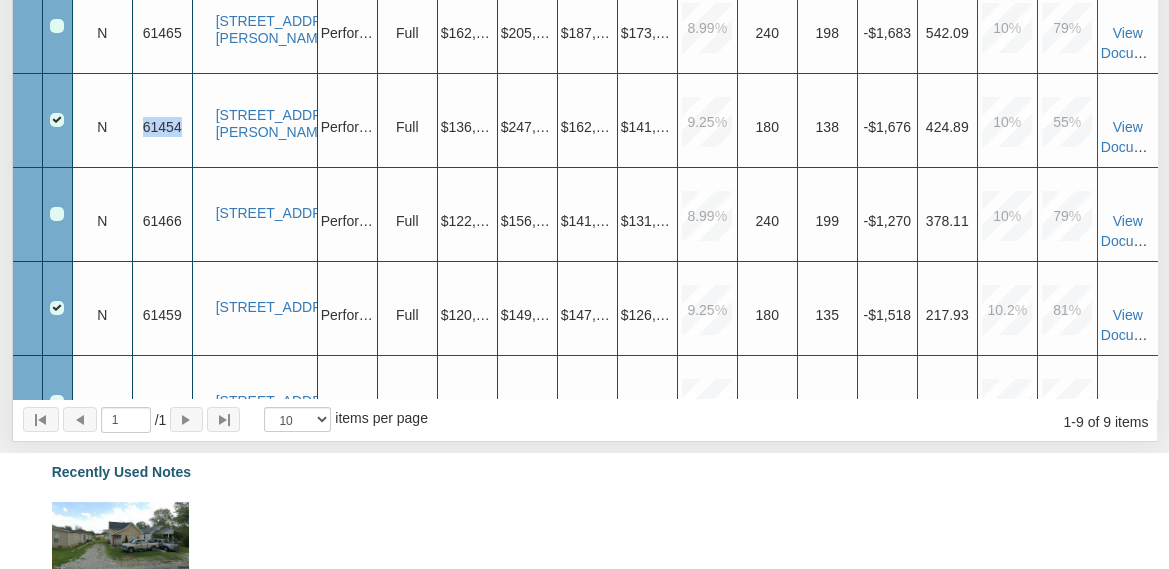 click on "61454" at bounding box center (162, 127) 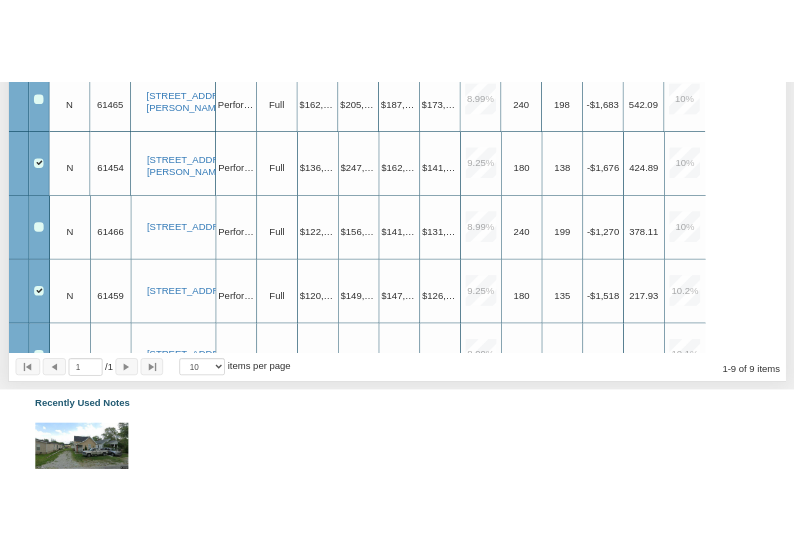 scroll, scrollTop: 675, scrollLeft: 0, axis: vertical 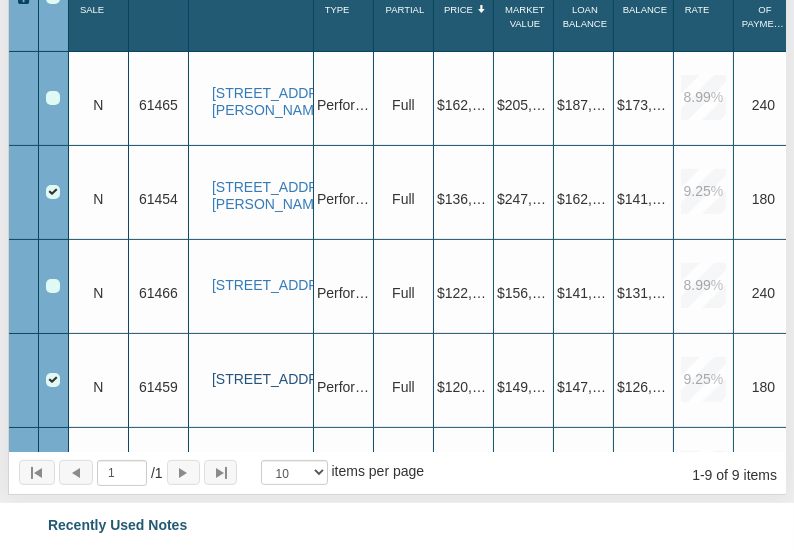 drag, startPoint x: 228, startPoint y: 366, endPoint x: 287, endPoint y: 410, distance: 73.60027 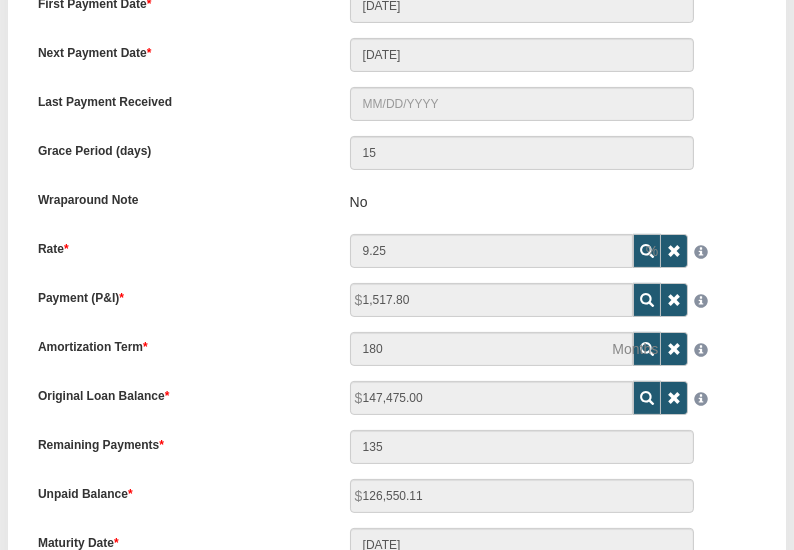 scroll, scrollTop: 0, scrollLeft: 0, axis: both 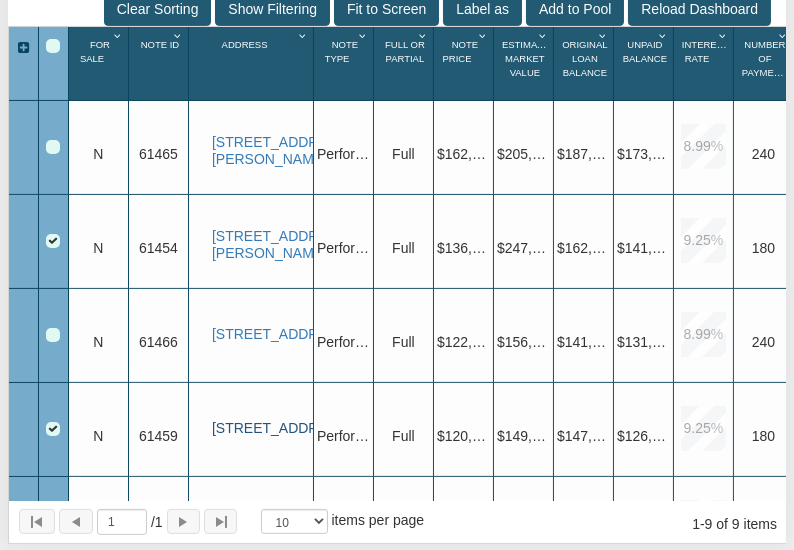drag, startPoint x: 217, startPoint y: 433, endPoint x: 281, endPoint y: 450, distance: 66.21933 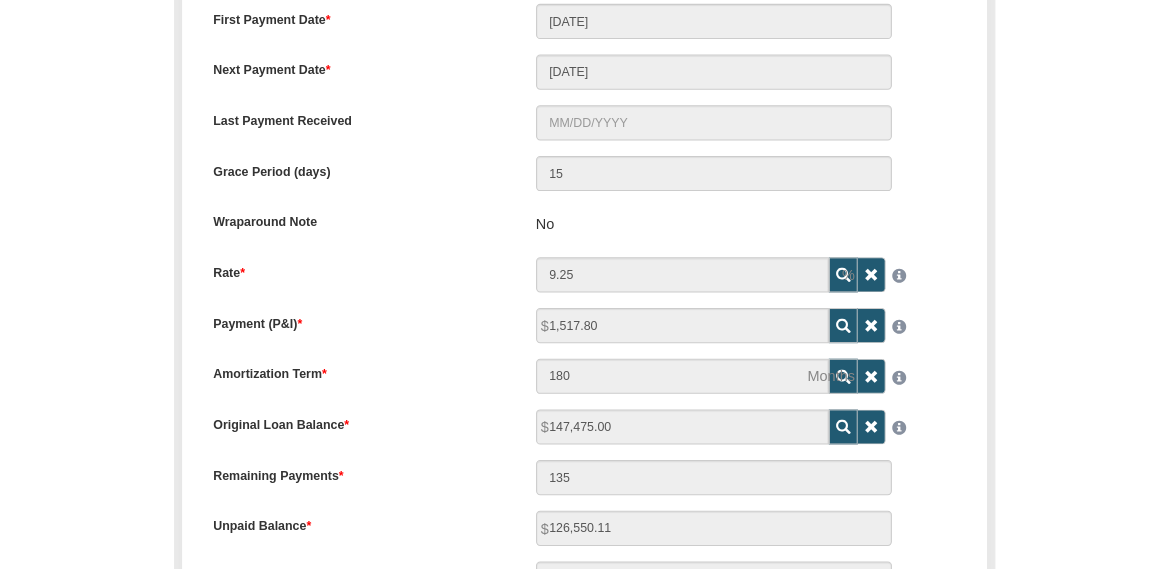 scroll, scrollTop: 0, scrollLeft: 0, axis: both 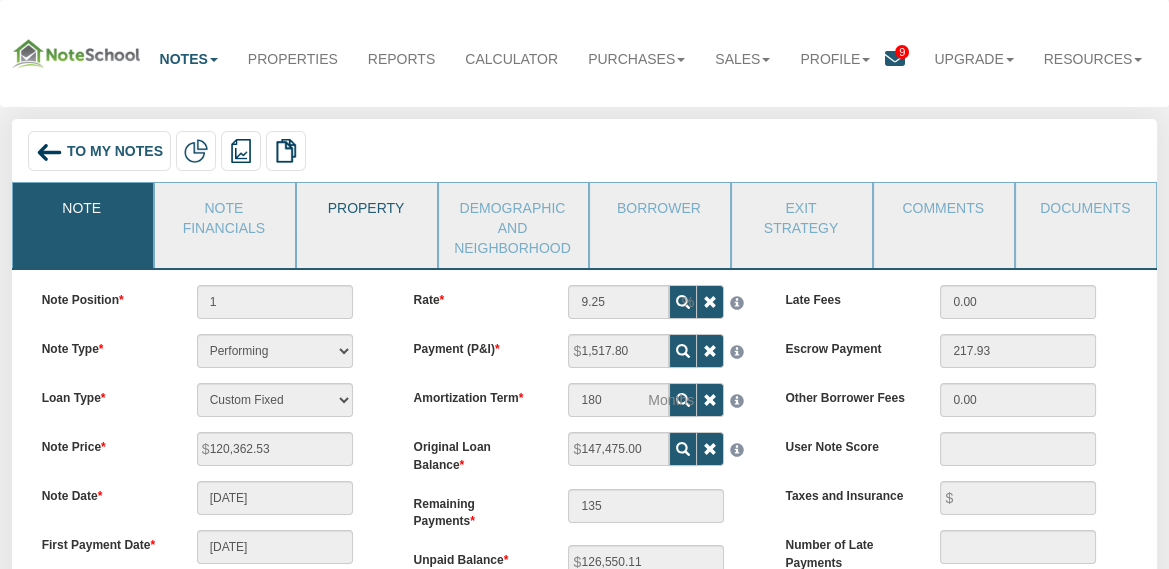 click on "Property" at bounding box center [366, 208] 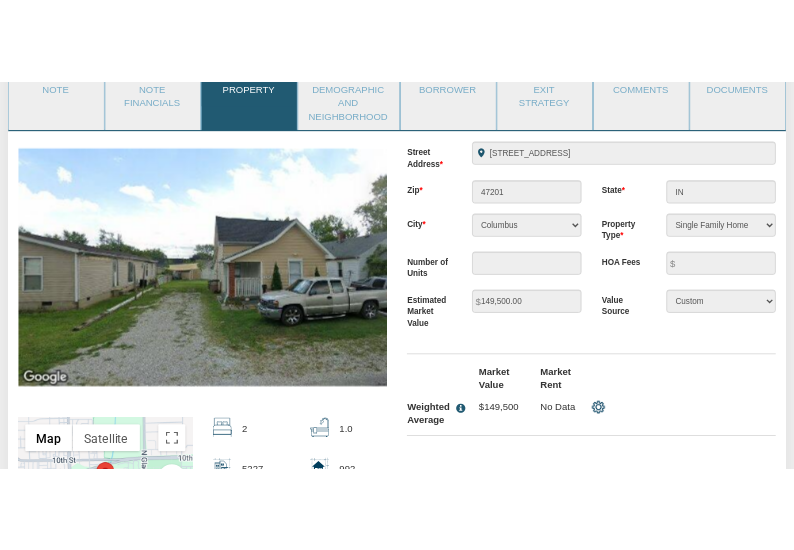 scroll, scrollTop: 252, scrollLeft: 0, axis: vertical 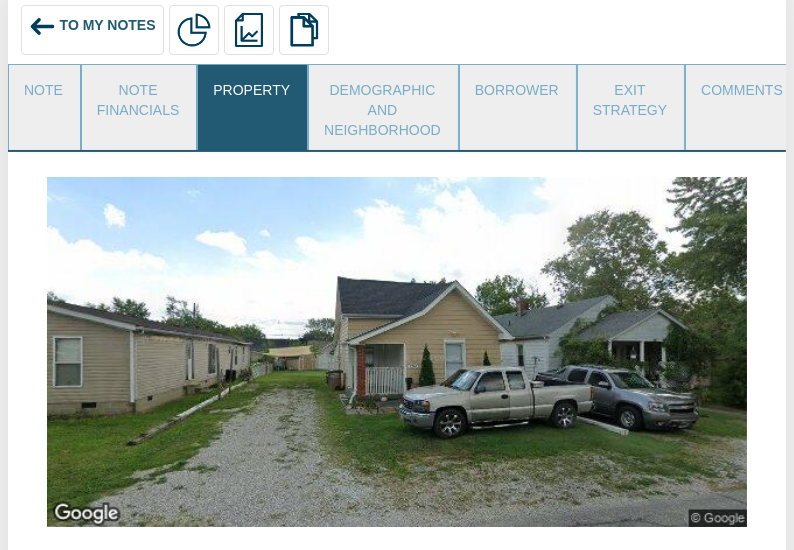click at bounding box center [397, 352] 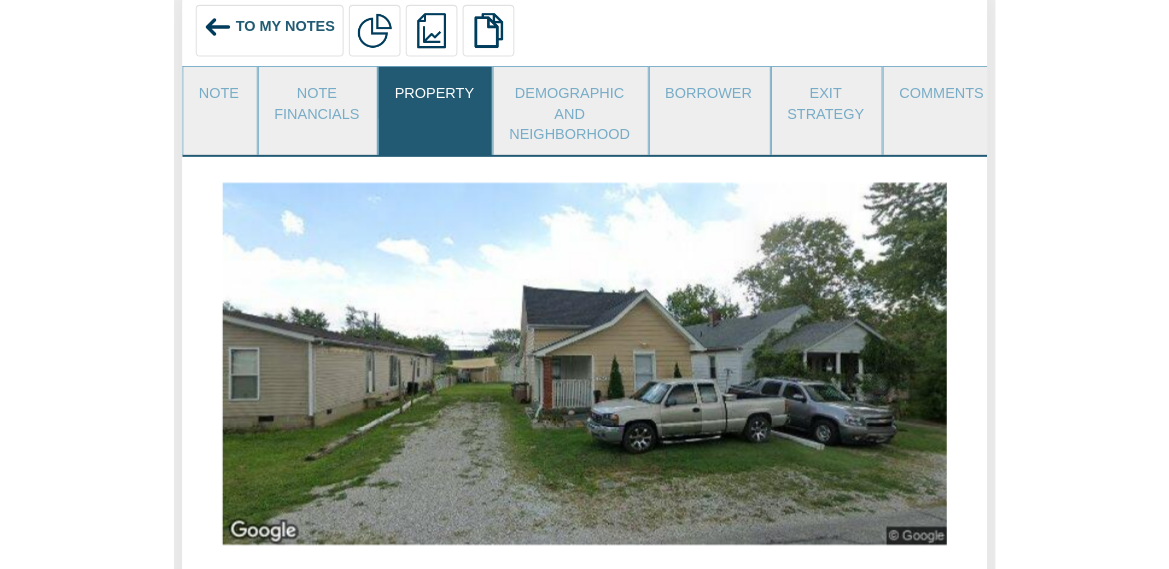 scroll, scrollTop: 198, scrollLeft: 0, axis: vertical 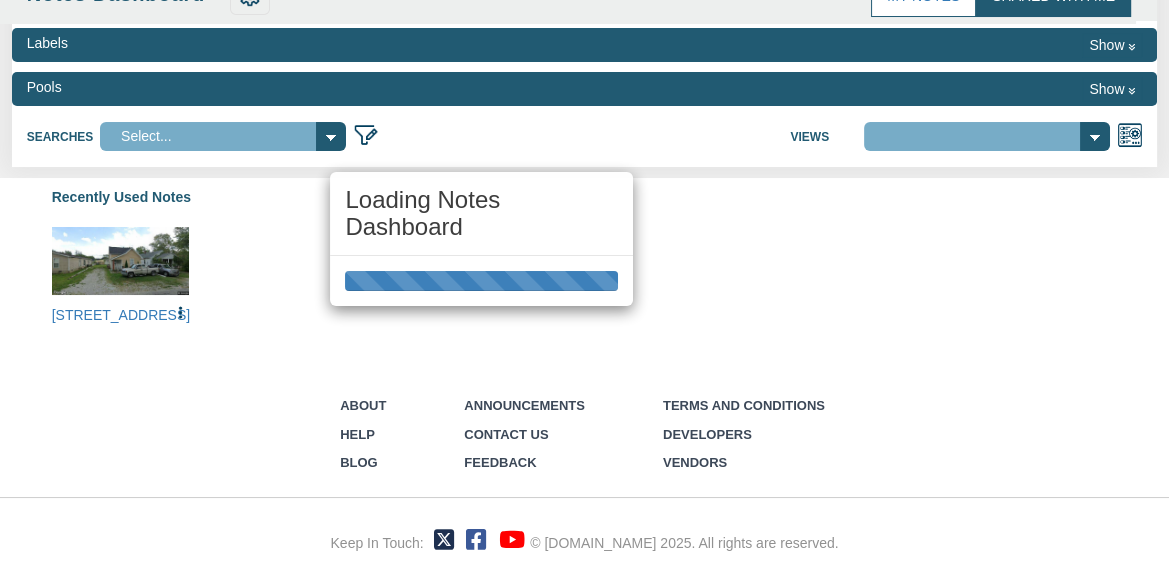 select on "316" 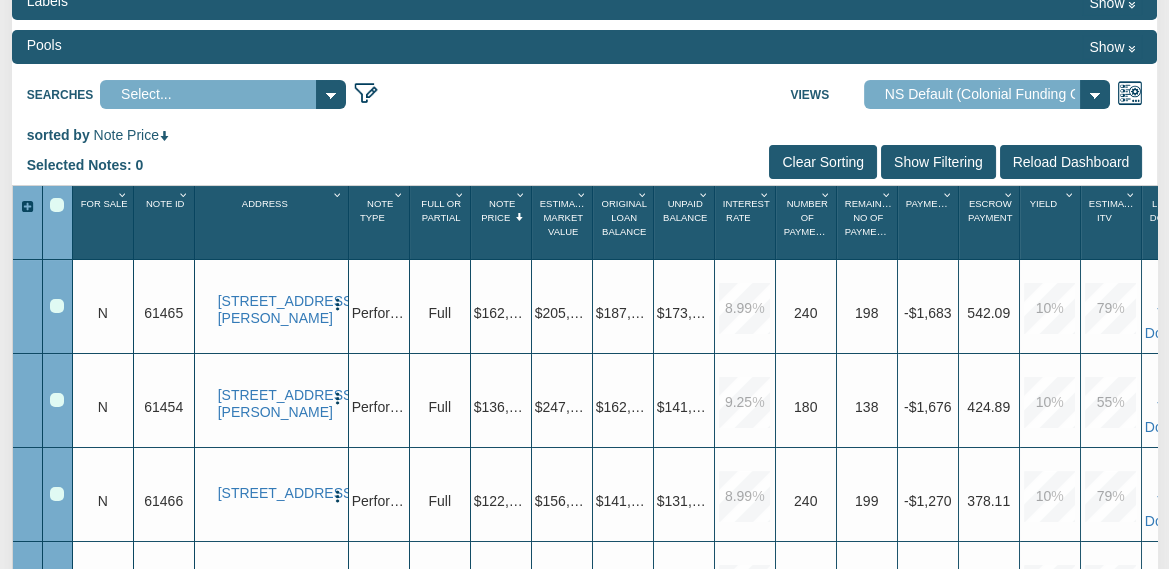 scroll, scrollTop: 0, scrollLeft: 0, axis: both 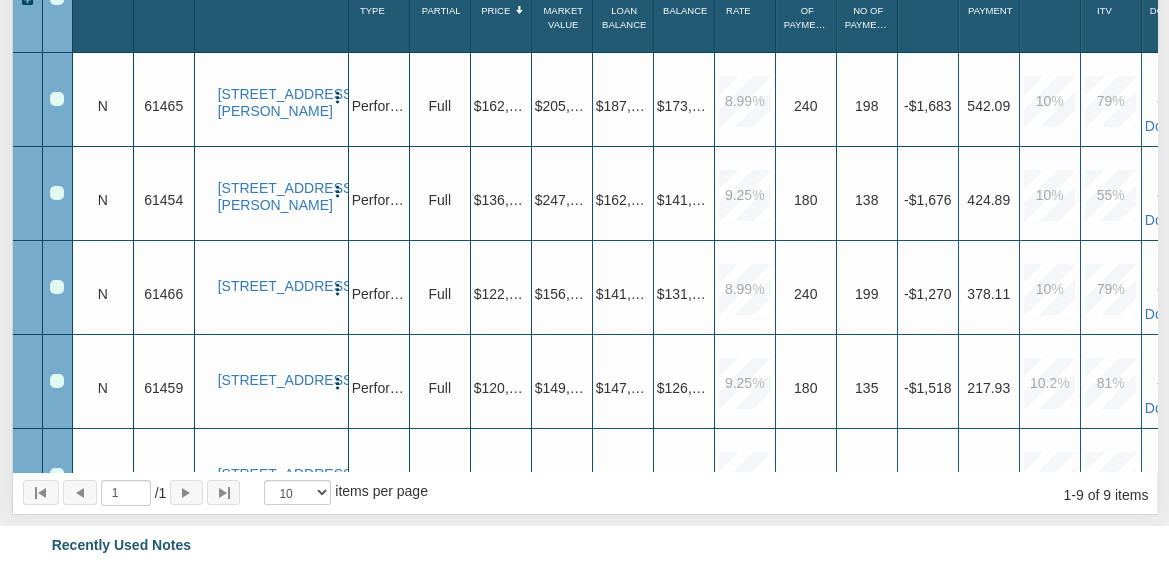 click at bounding box center [57, 381] 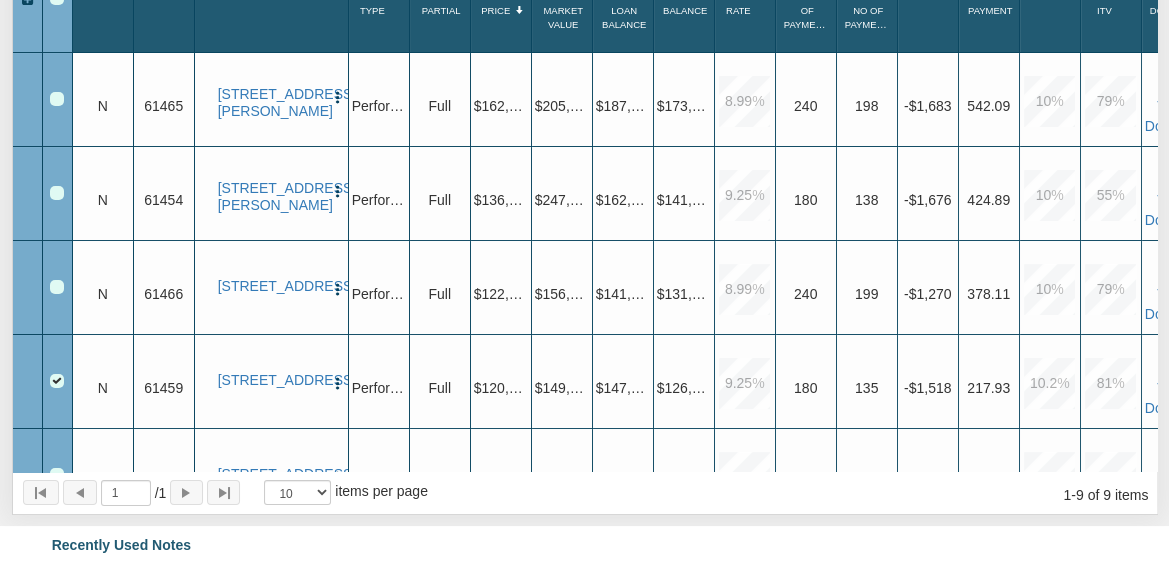 click at bounding box center [57, 287] 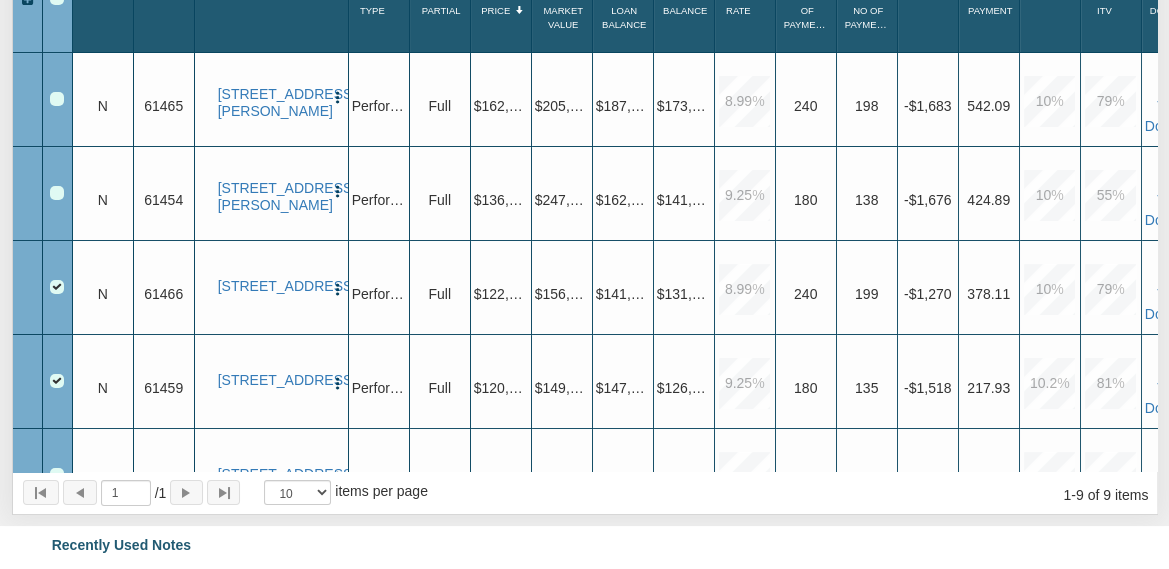 click at bounding box center [57, 193] 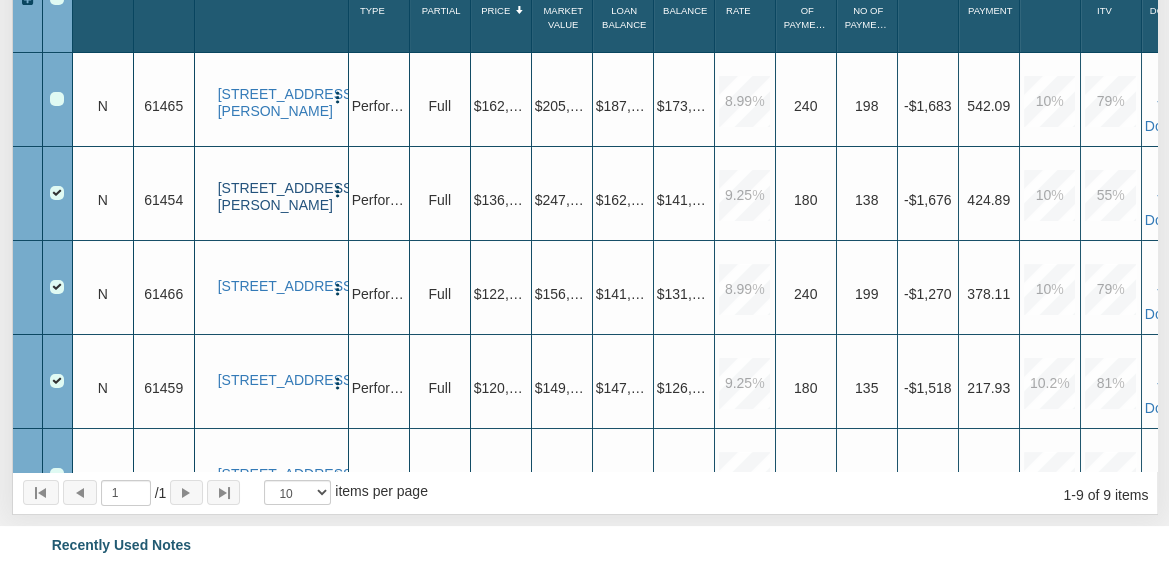 drag, startPoint x: 319, startPoint y: 287, endPoint x: 266, endPoint y: 248, distance: 65.802734 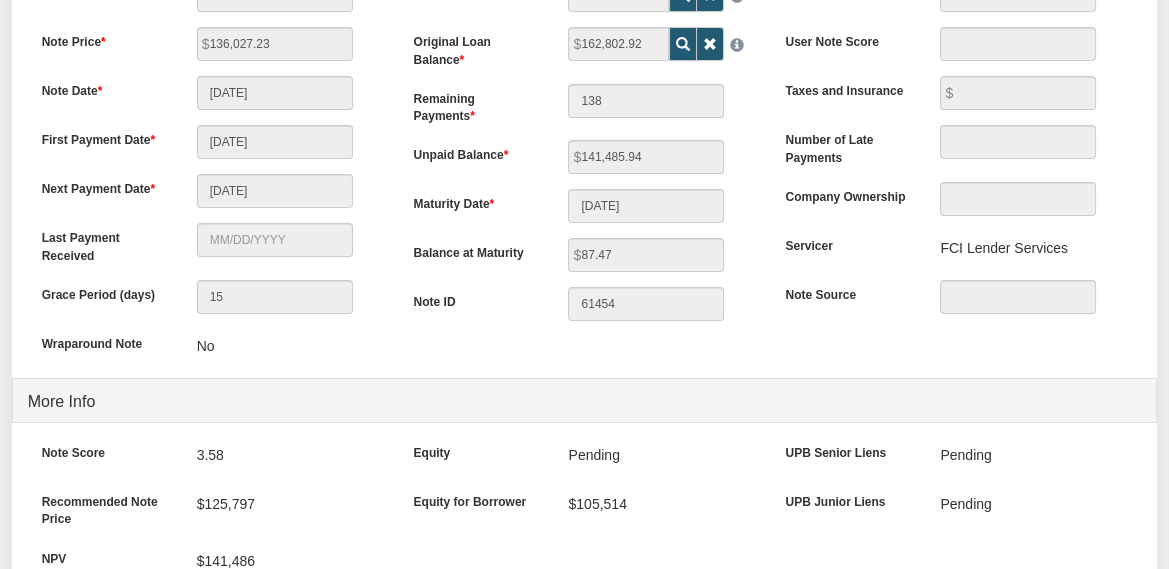 scroll, scrollTop: 0, scrollLeft: 0, axis: both 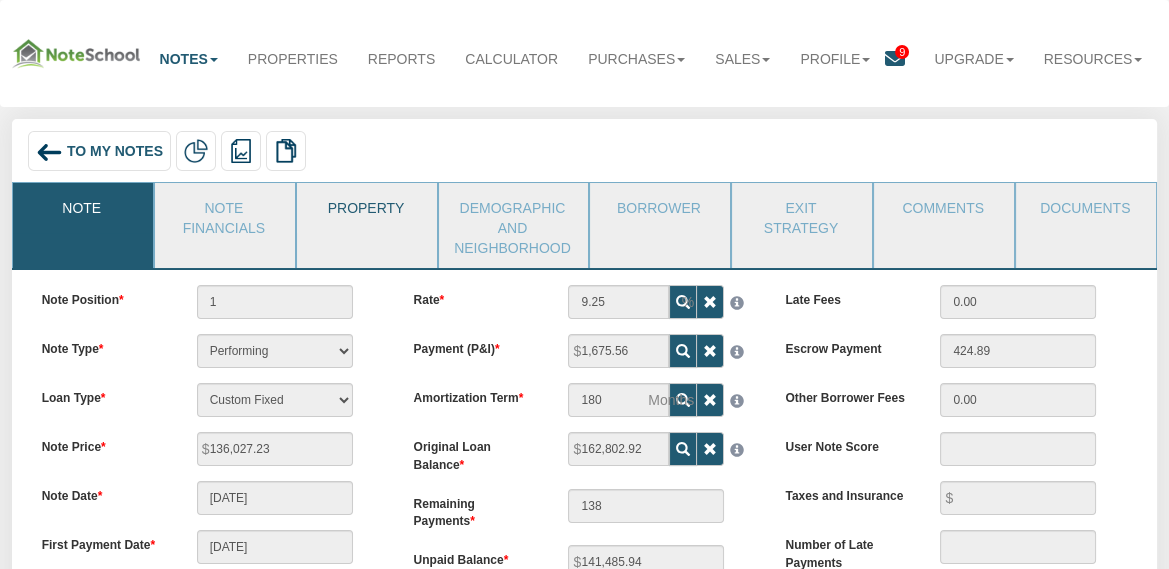 click on "Property" at bounding box center (366, 208) 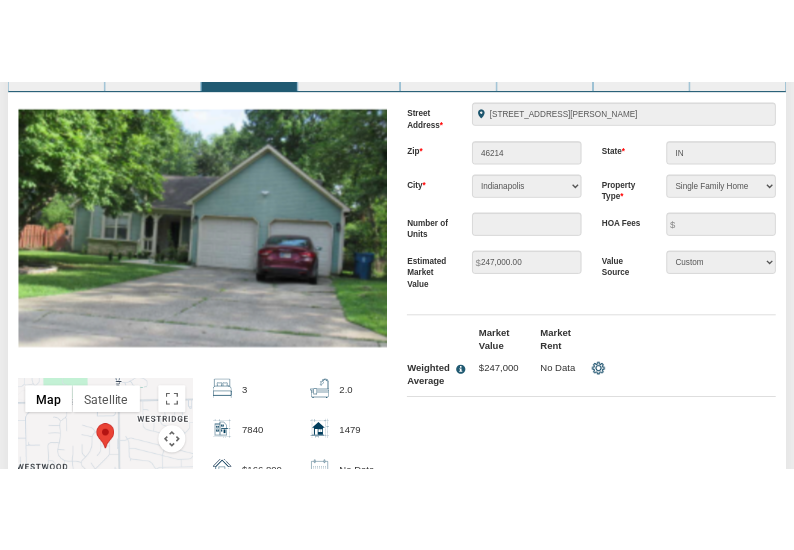 scroll, scrollTop: 312, scrollLeft: 0, axis: vertical 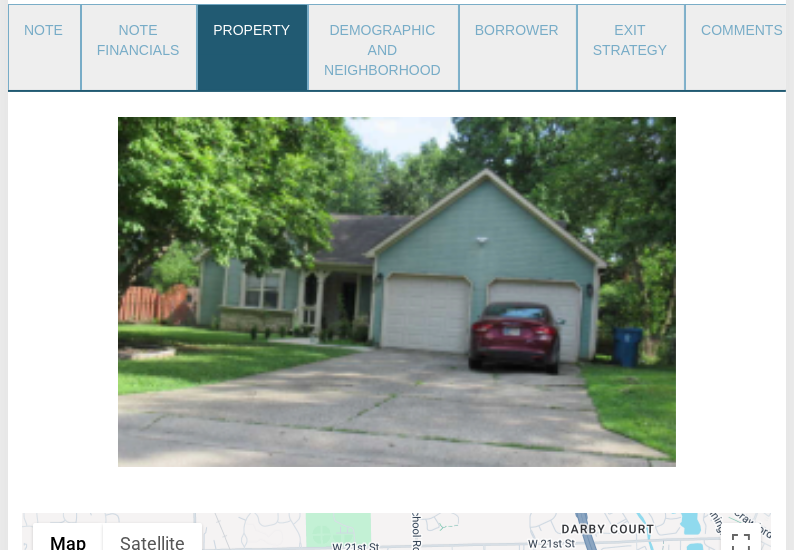 click at bounding box center (396, 292) 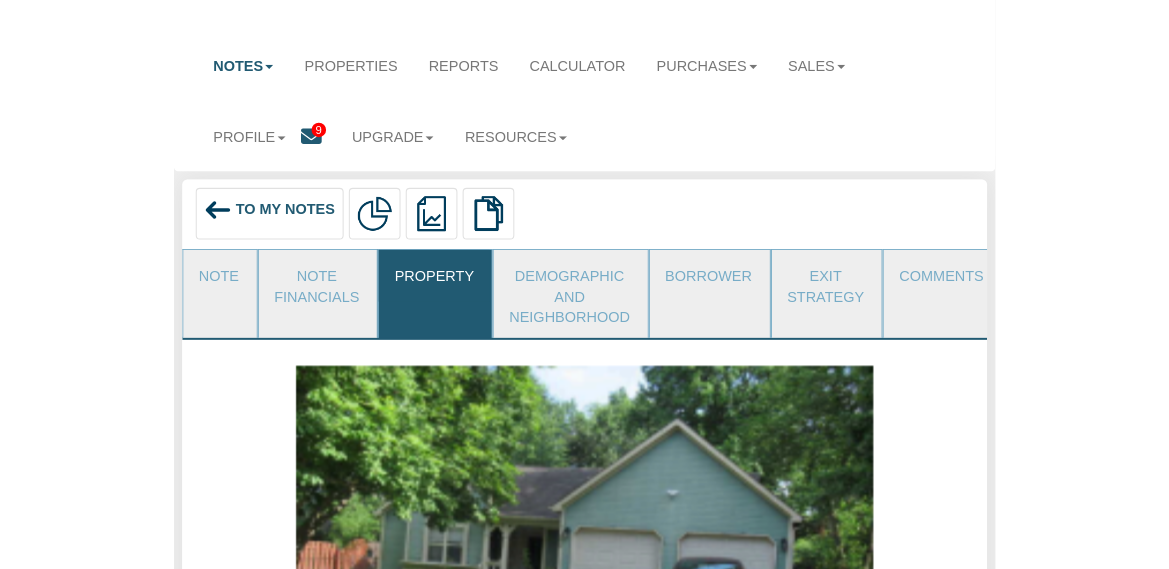 scroll, scrollTop: 79, scrollLeft: 0, axis: vertical 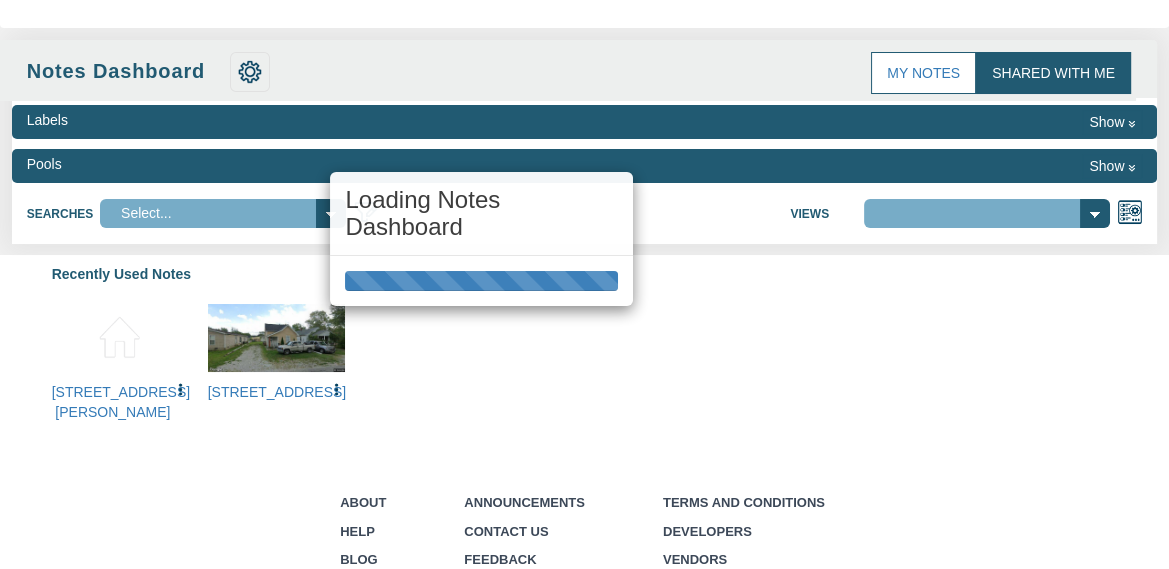 select on "316" 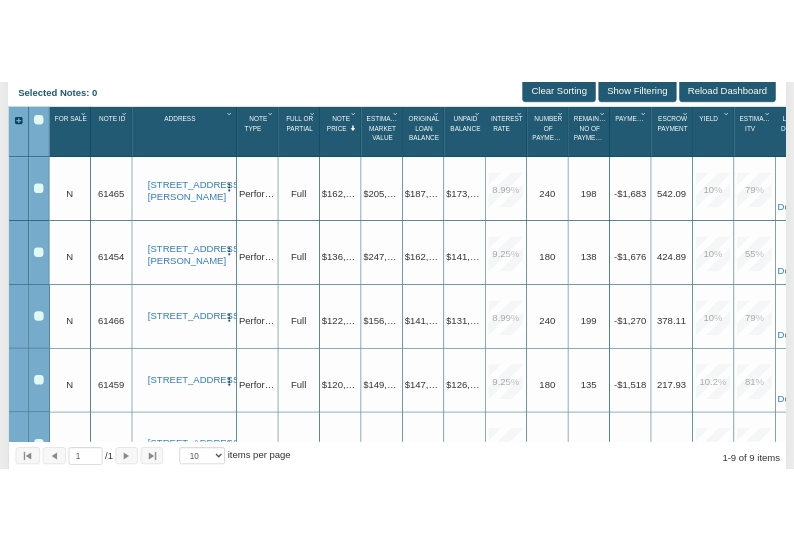 scroll, scrollTop: 365, scrollLeft: 0, axis: vertical 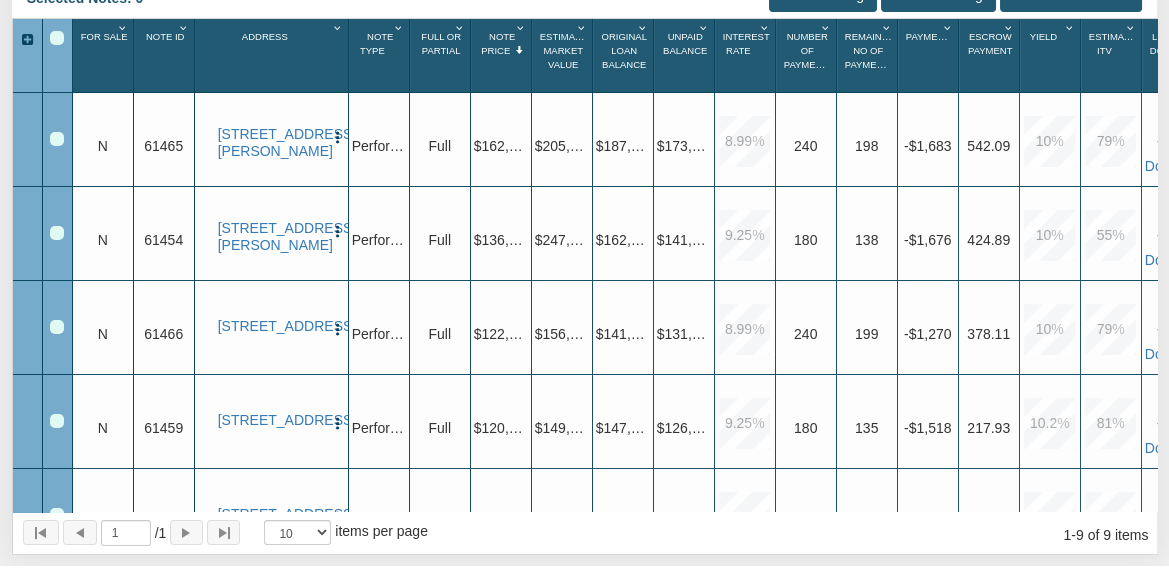click at bounding box center (57, 421) 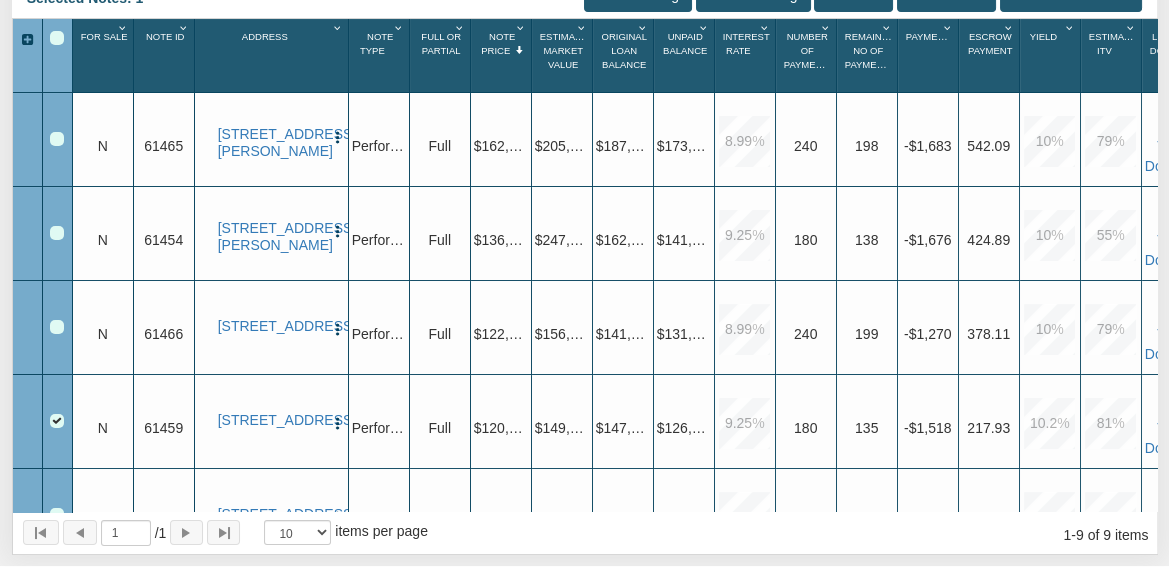 click at bounding box center [57, 327] 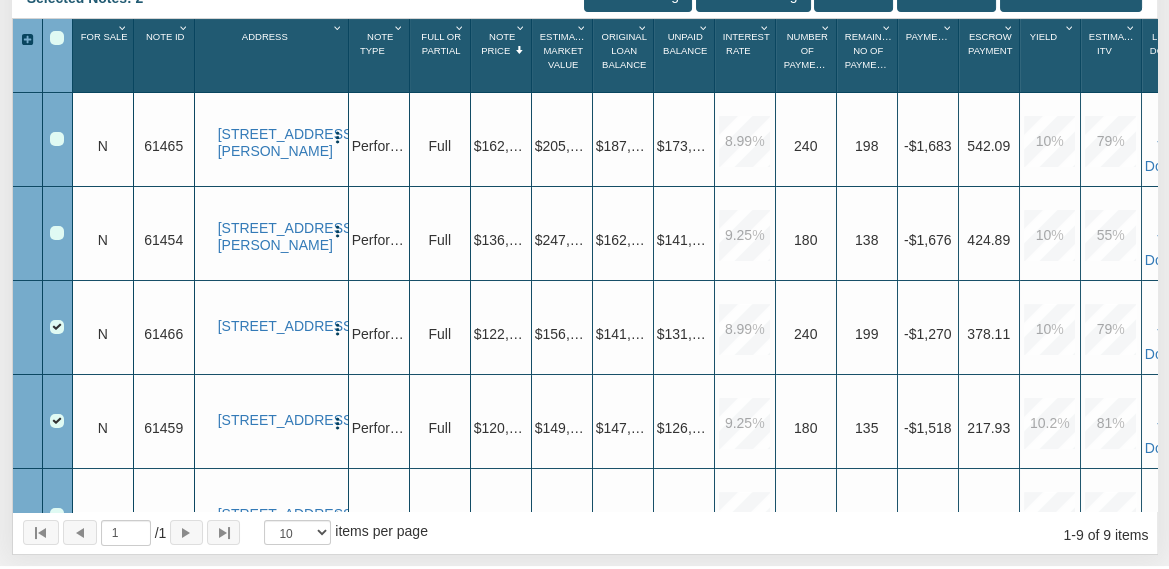 click at bounding box center (57, 233) 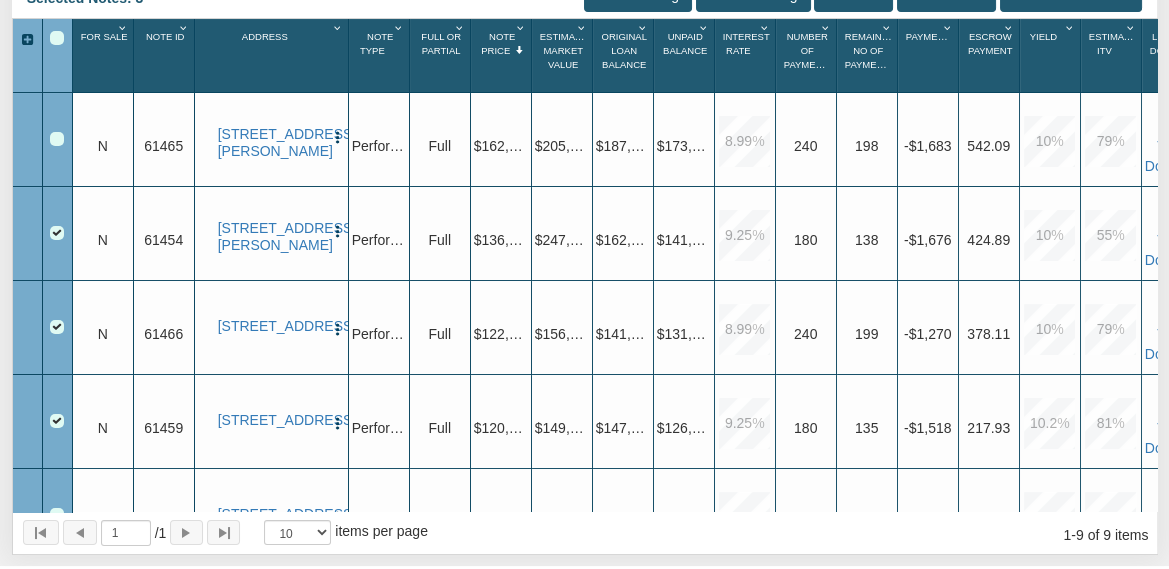click on "61466" at bounding box center [163, 334] 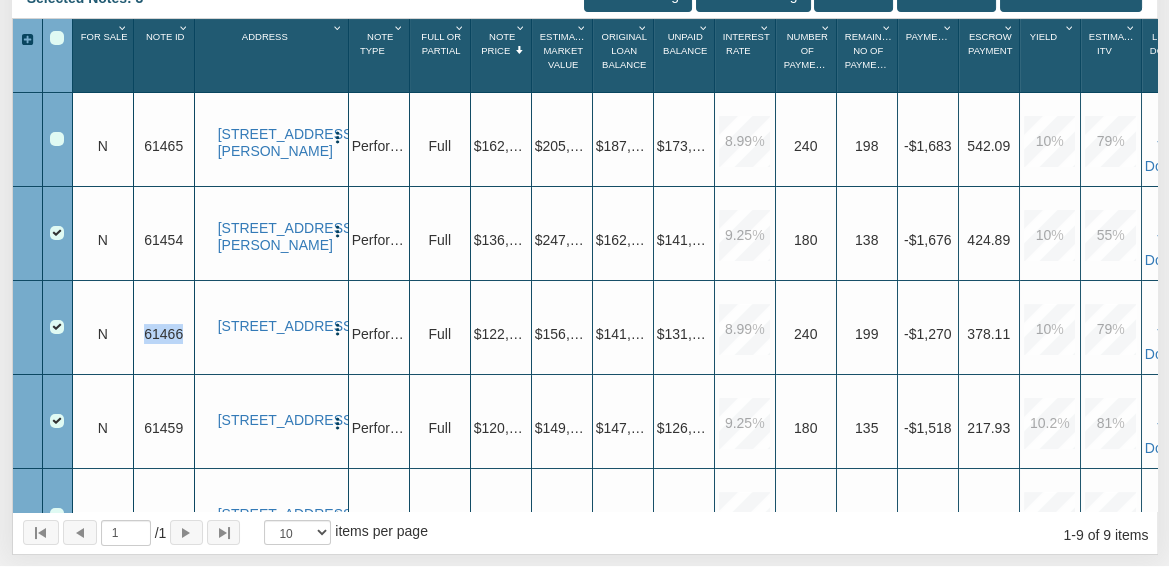 click on "61466" at bounding box center (163, 334) 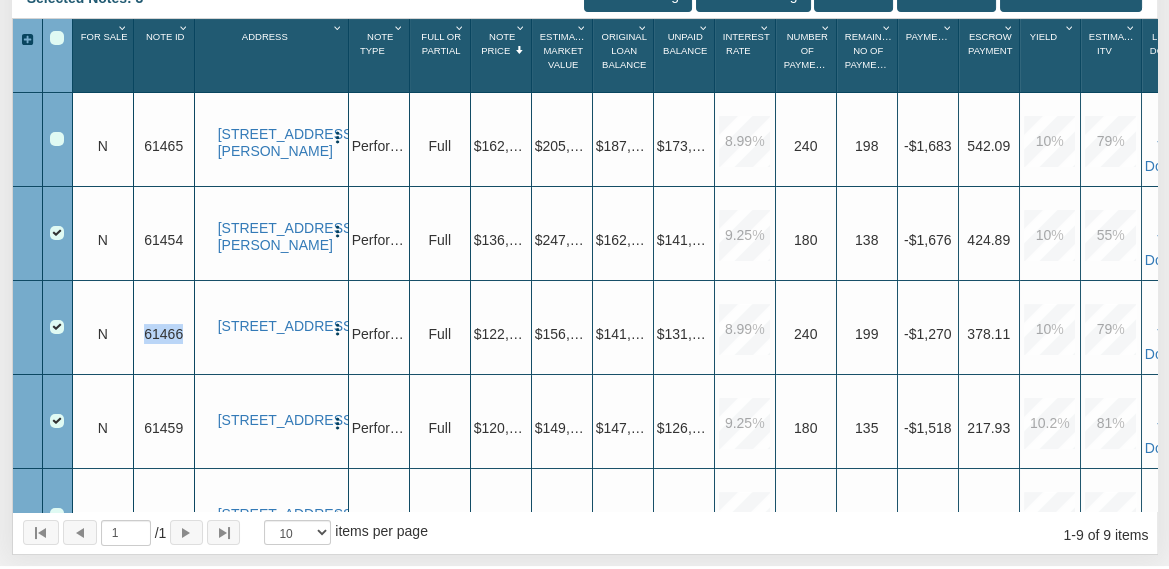 copy on "61466" 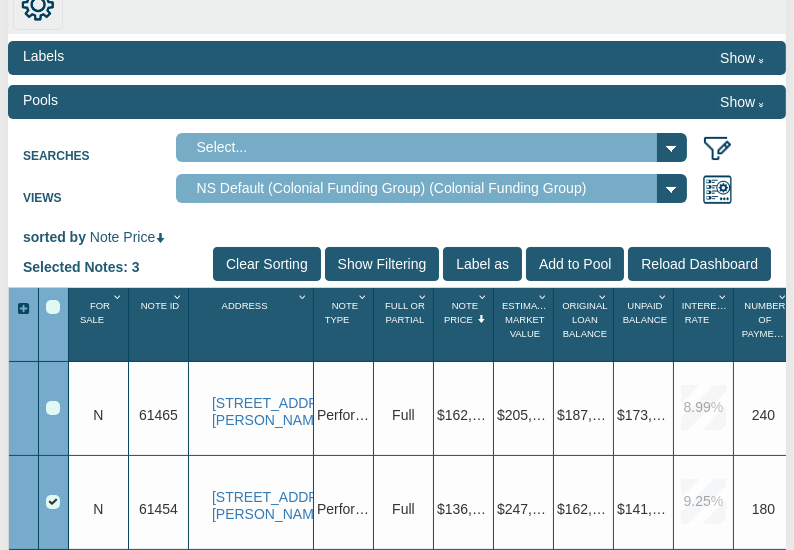 scroll, scrollTop: 68, scrollLeft: 0, axis: vertical 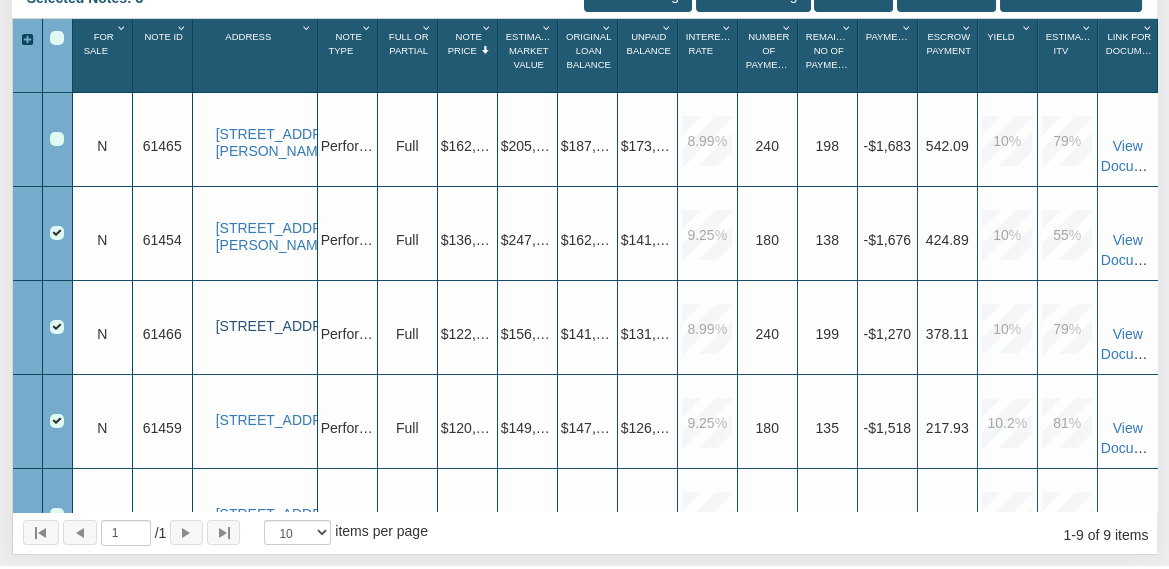 click on "[STREET_ADDRESS]" at bounding box center (265, 326) 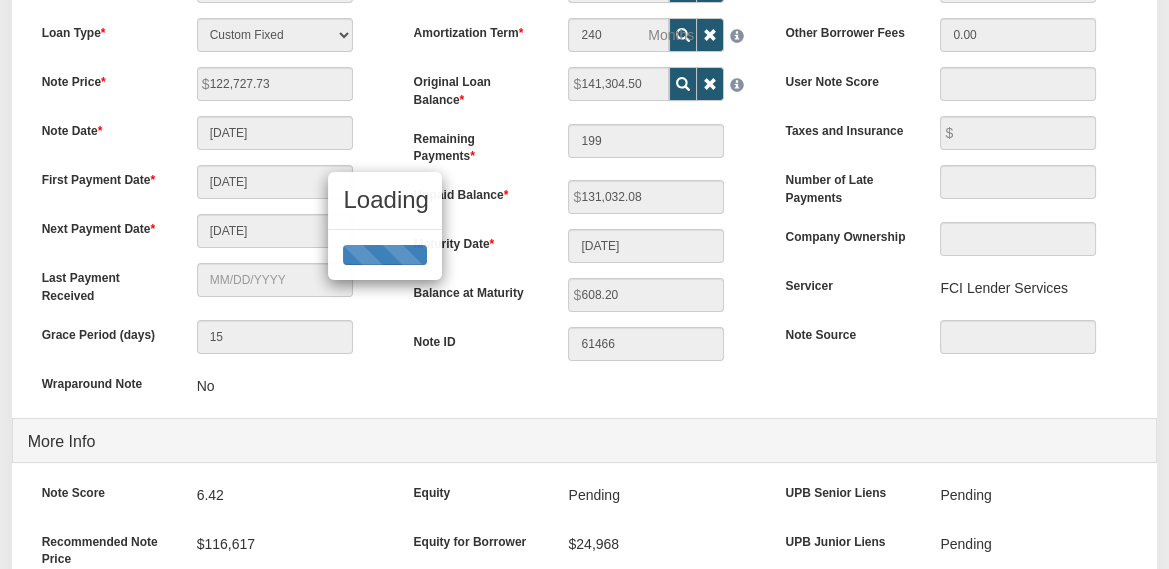 scroll, scrollTop: 0, scrollLeft: 0, axis: both 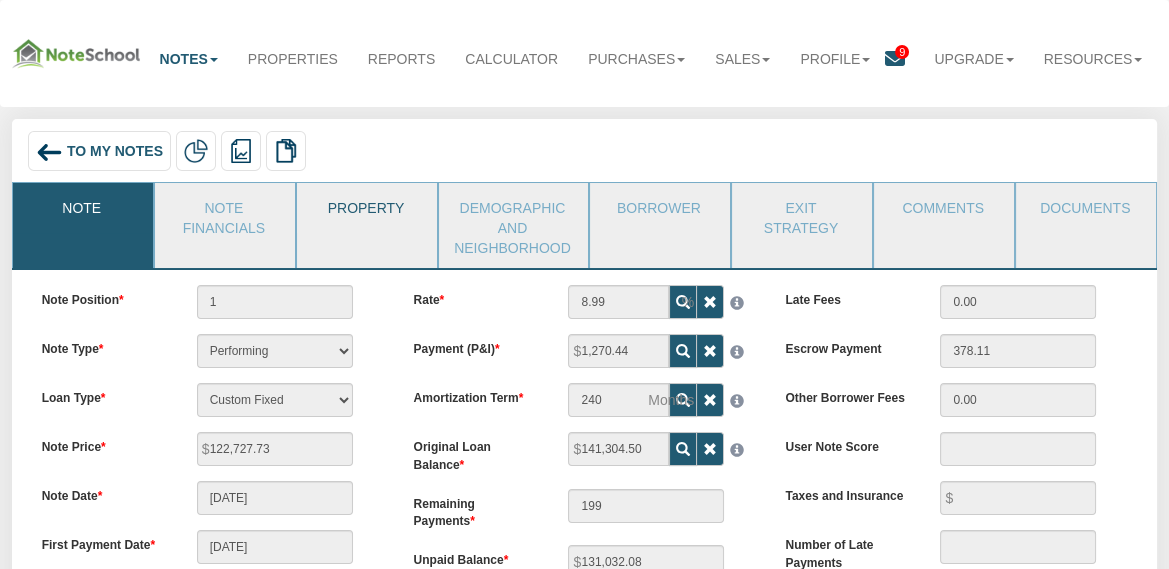 click on "Property" at bounding box center [366, 208] 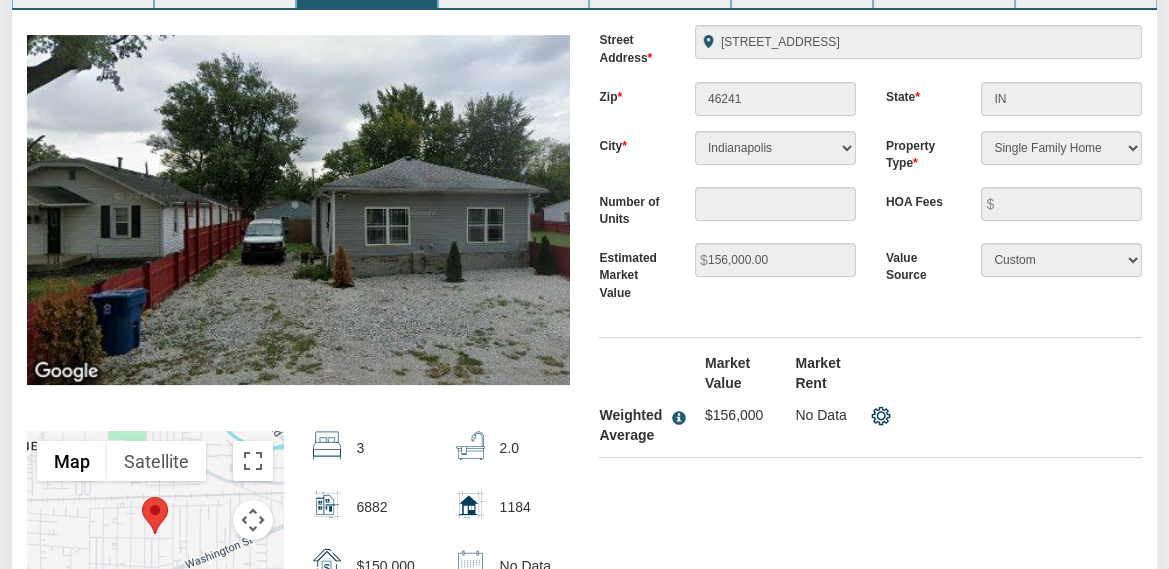 scroll, scrollTop: 282, scrollLeft: 0, axis: vertical 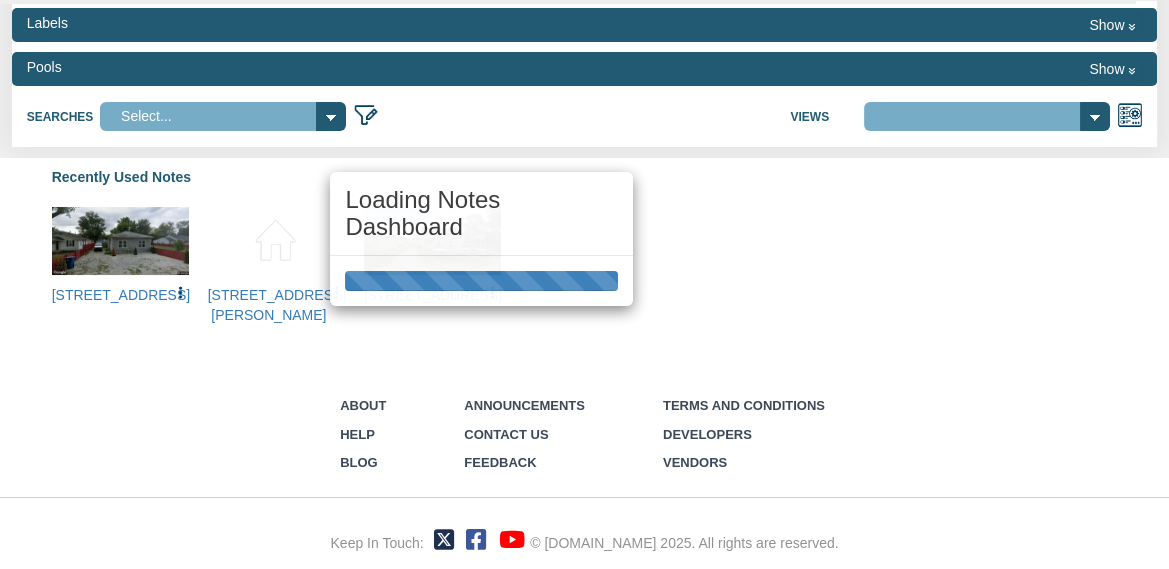 select on "316" 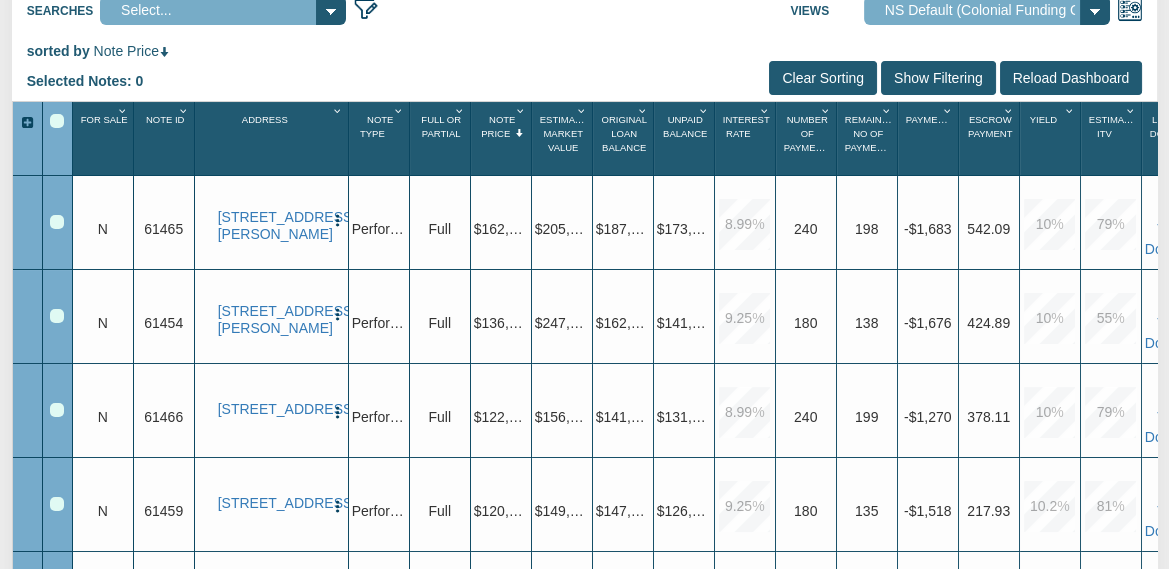 scroll, scrollTop: 0, scrollLeft: 0, axis: both 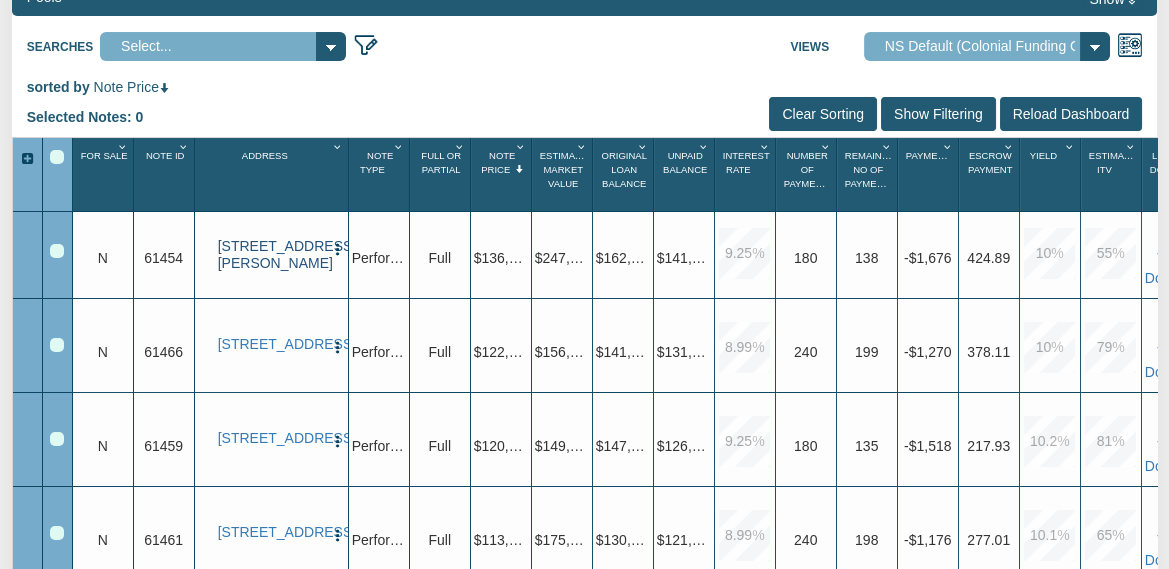 click on "[STREET_ADDRESS][PERSON_NAME]" at bounding box center [271, 255] 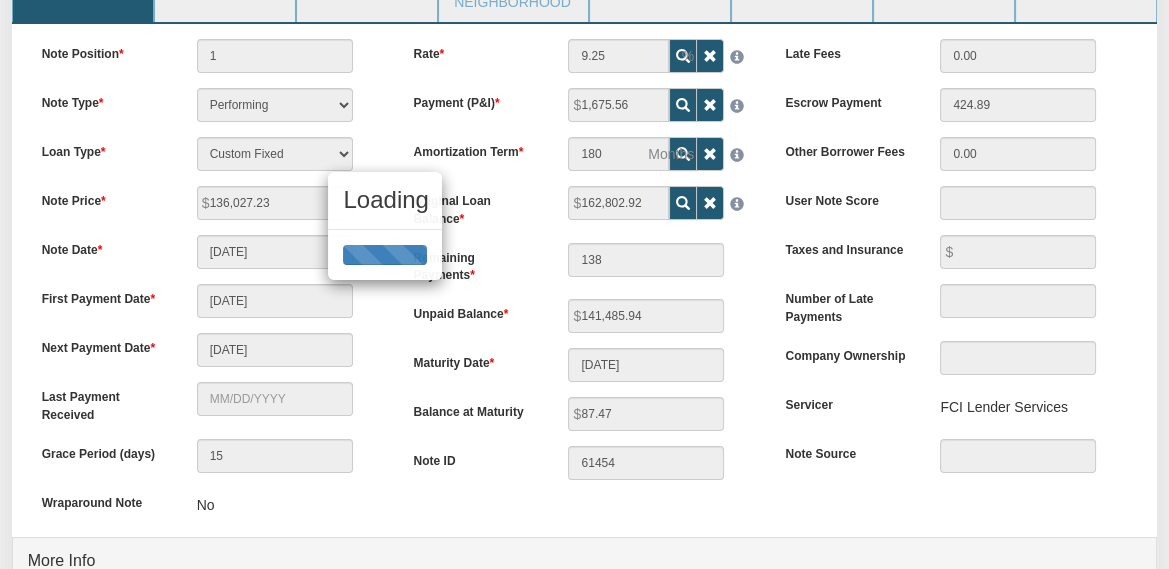 scroll, scrollTop: 0, scrollLeft: 0, axis: both 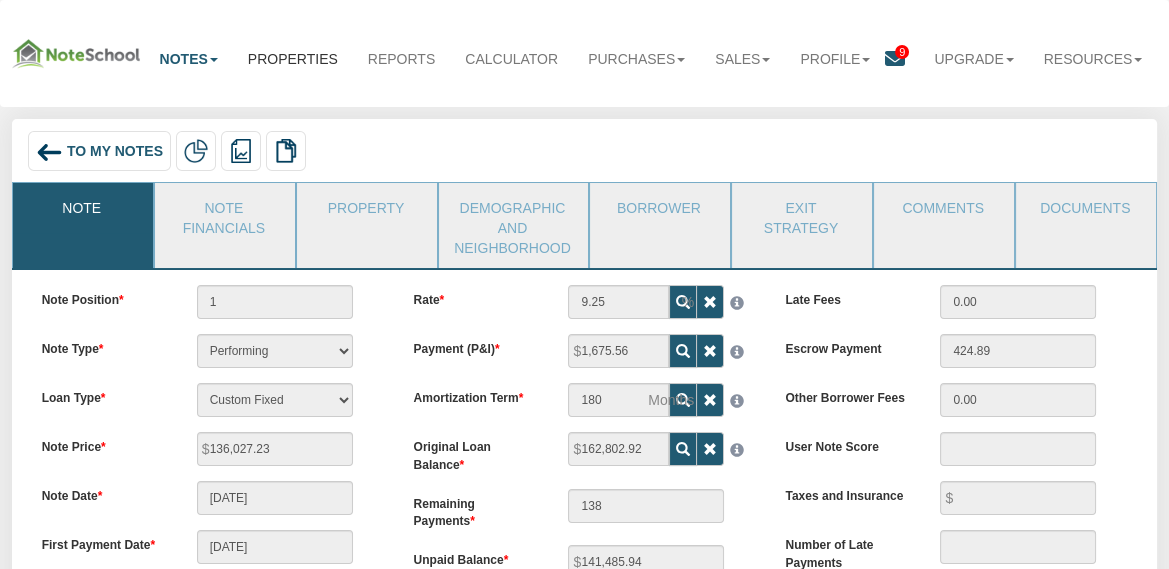 click on "Properties" at bounding box center (293, 59) 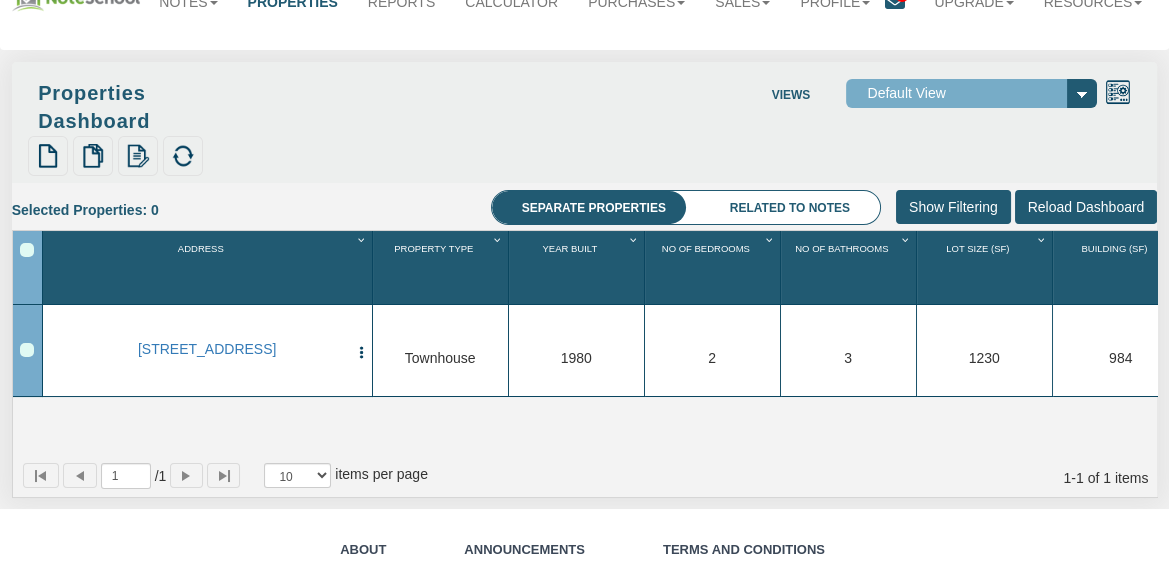 scroll, scrollTop: 0, scrollLeft: 0, axis: both 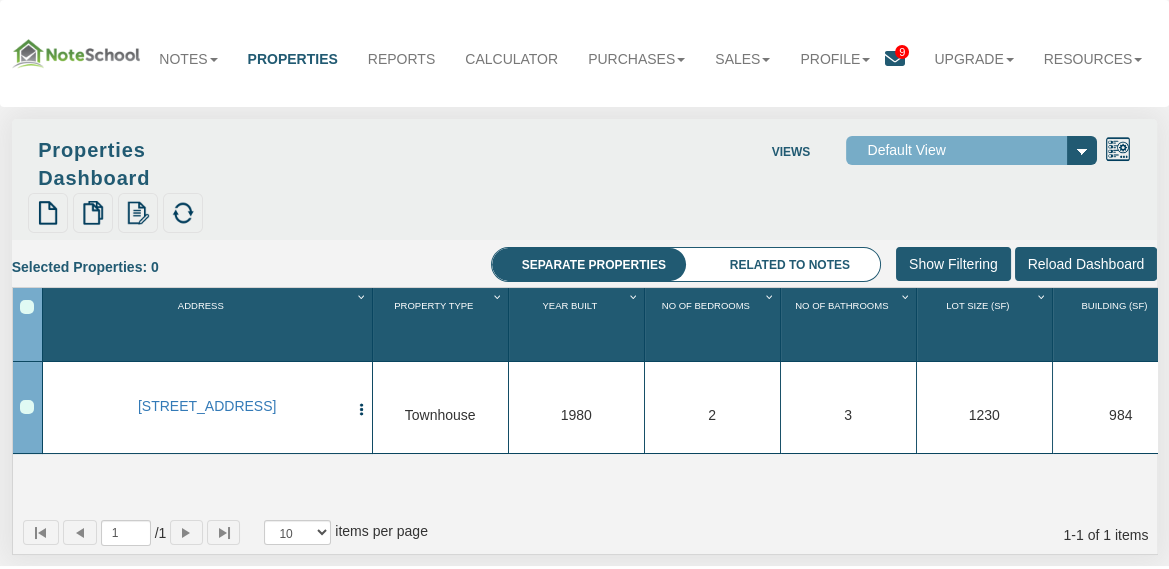 click on "Properties" at bounding box center [293, 59] 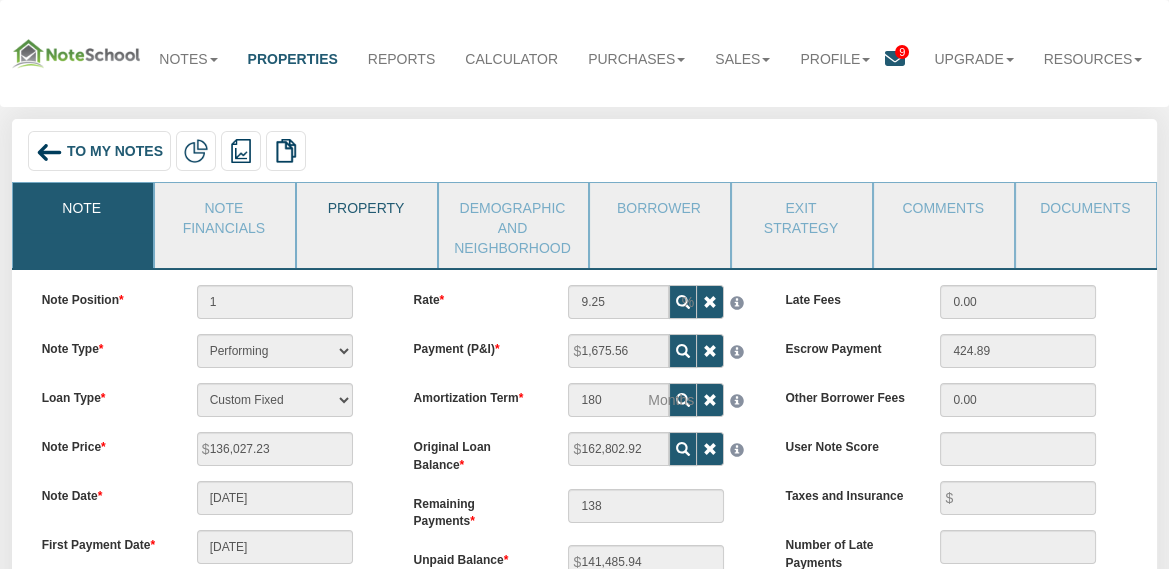 click on "Property" at bounding box center [366, 208] 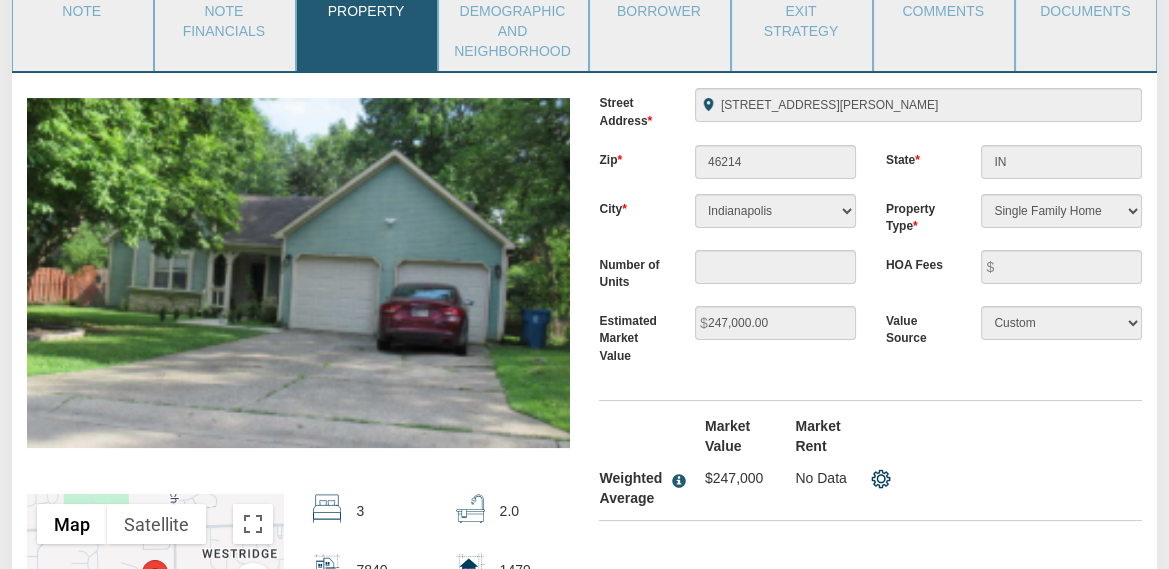 scroll, scrollTop: 197, scrollLeft: 0, axis: vertical 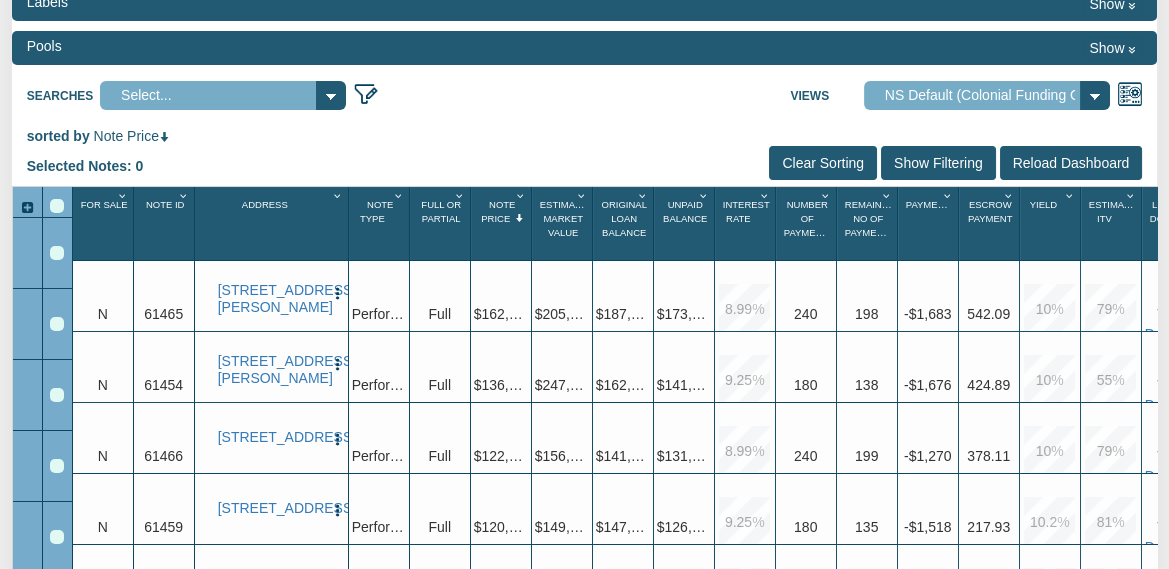 select on "316" 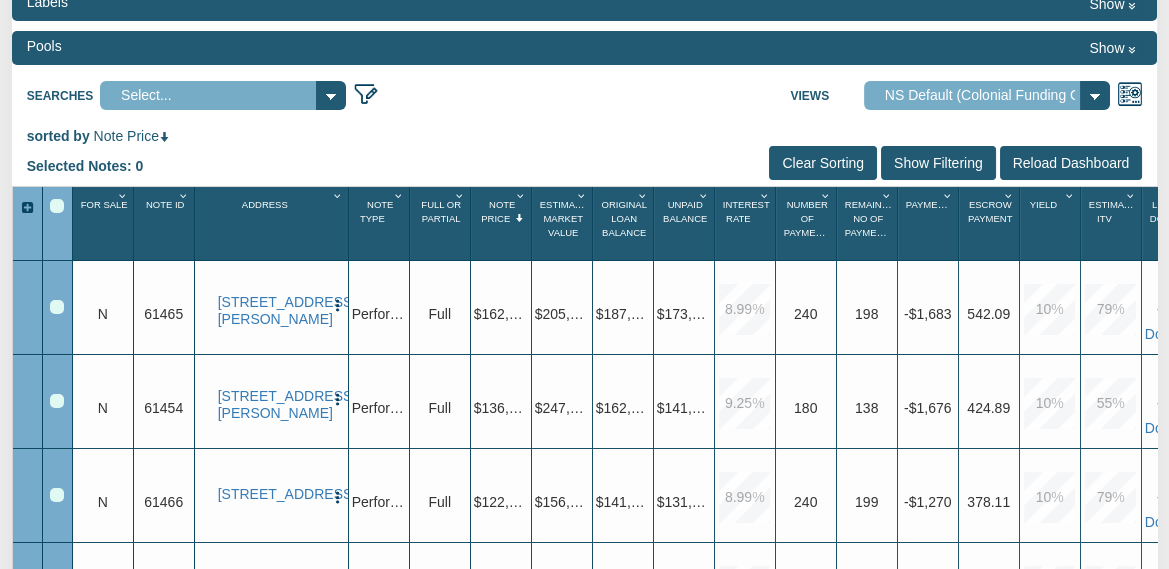 scroll, scrollTop: 100, scrollLeft: 0, axis: vertical 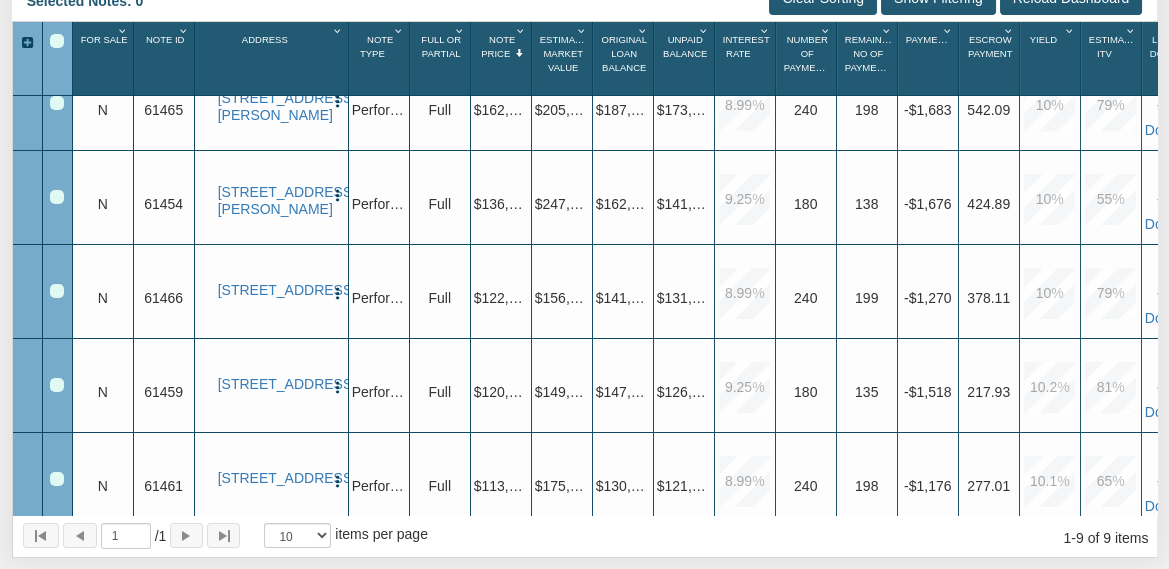 click at bounding box center [57, 385] 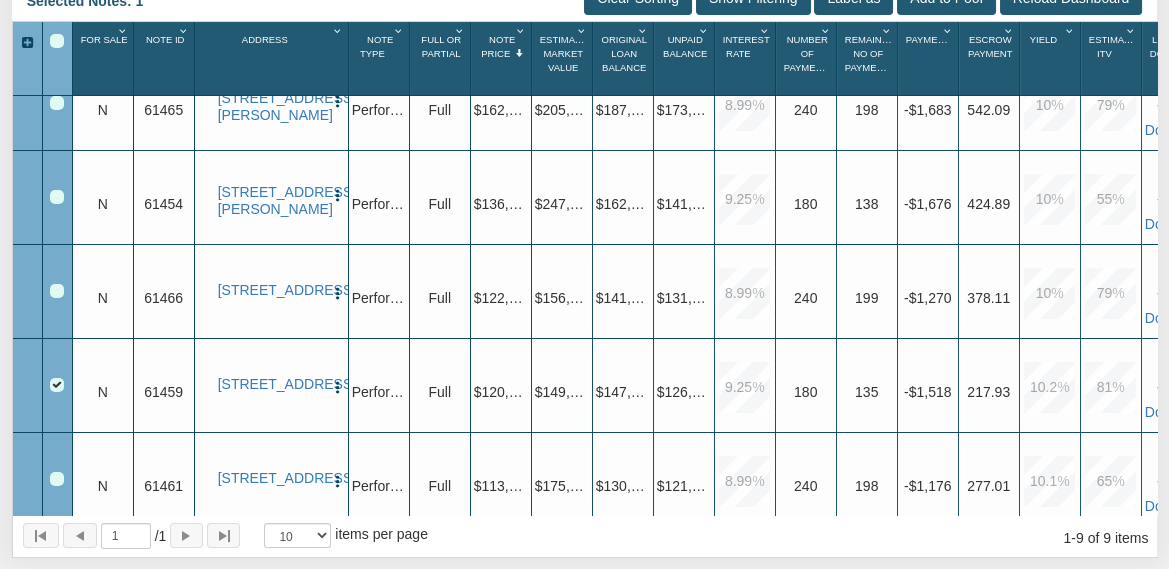 click at bounding box center [57, 291] 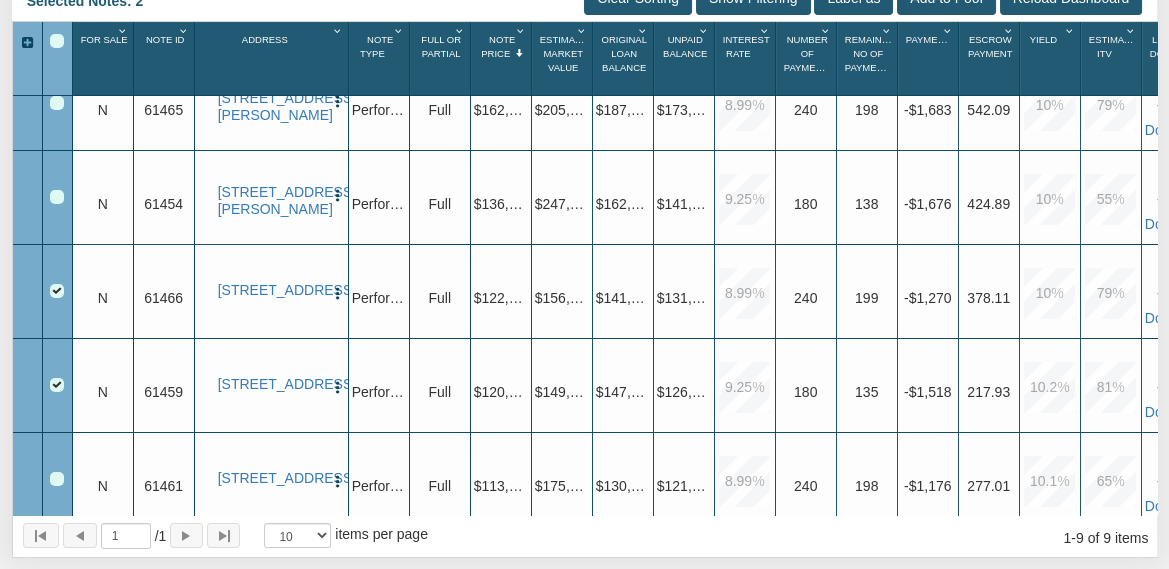click at bounding box center (57, 197) 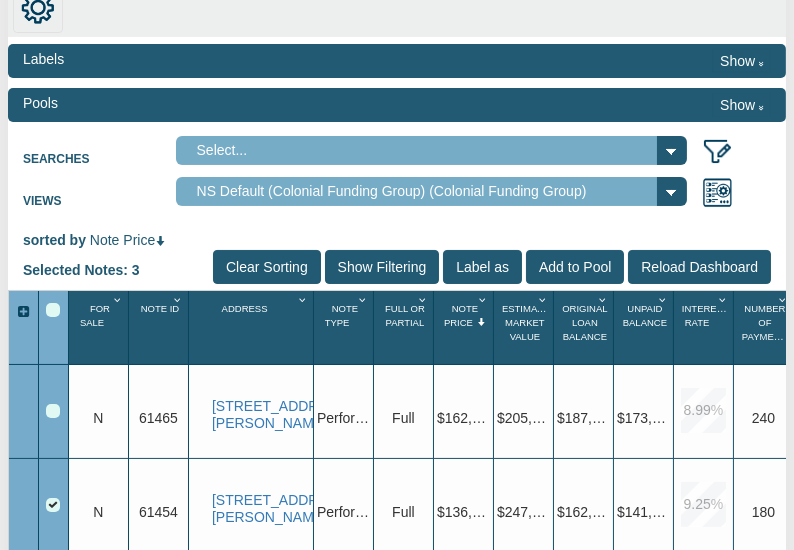 scroll, scrollTop: 25, scrollLeft: 0, axis: vertical 